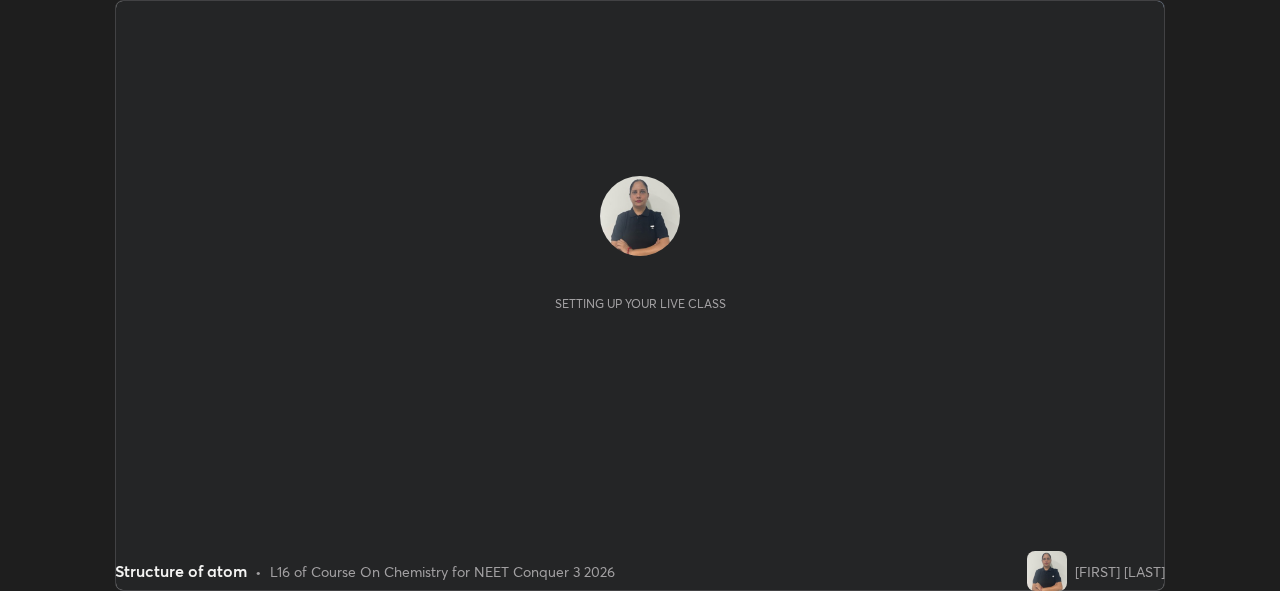 scroll, scrollTop: 0, scrollLeft: 0, axis: both 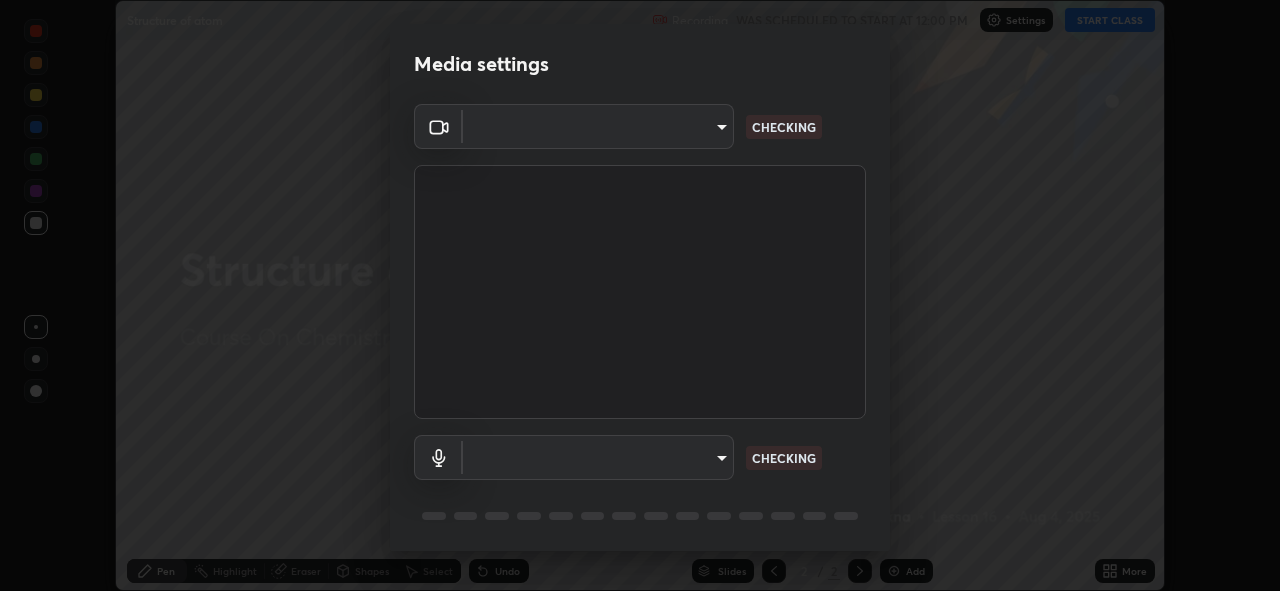 type on "f998bc4046c61b158ae604da705546672abda0c1808058386527230685057052" 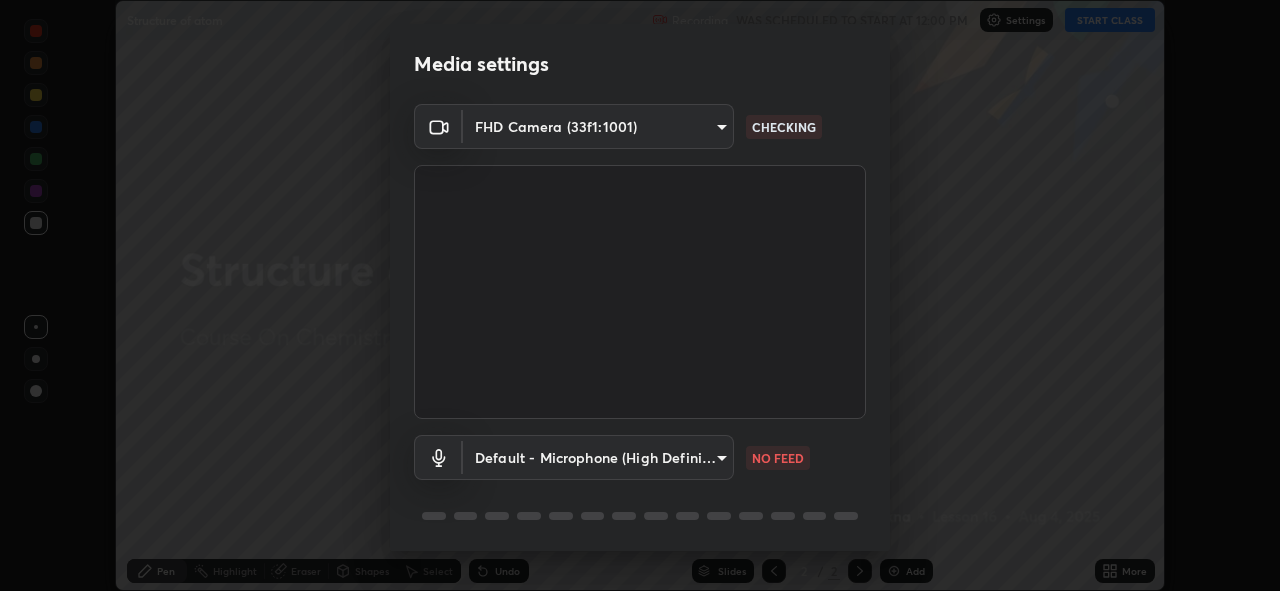 click on "Erase all Structure of atom Recording WAS SCHEDULED TO START AT  12:00 PM Settings START CLASS Setting up your live class Structure of atom • L16 of Course On Chemistry for NEET Conquer 3 2026 [FIRST] [LAST] Pen Highlight Eraser Shapes Select Undo Slides 2 / 2 Add More No doubts shared Encourage your learners to ask a doubt for better clarity Report an issue Reason for reporting Buffering Chat not working Audio - Video sync issue Educator video quality low ​ Attach an image Report Media settings FHD Camera (33f1:1001) f998bc4046c61b158ae604da705546672abda0c1808058386527230685057052 CHECKING Default - Microphone (High Definition Audio Device) default NO FEED 1 / 5 Next" at bounding box center [640, 295] 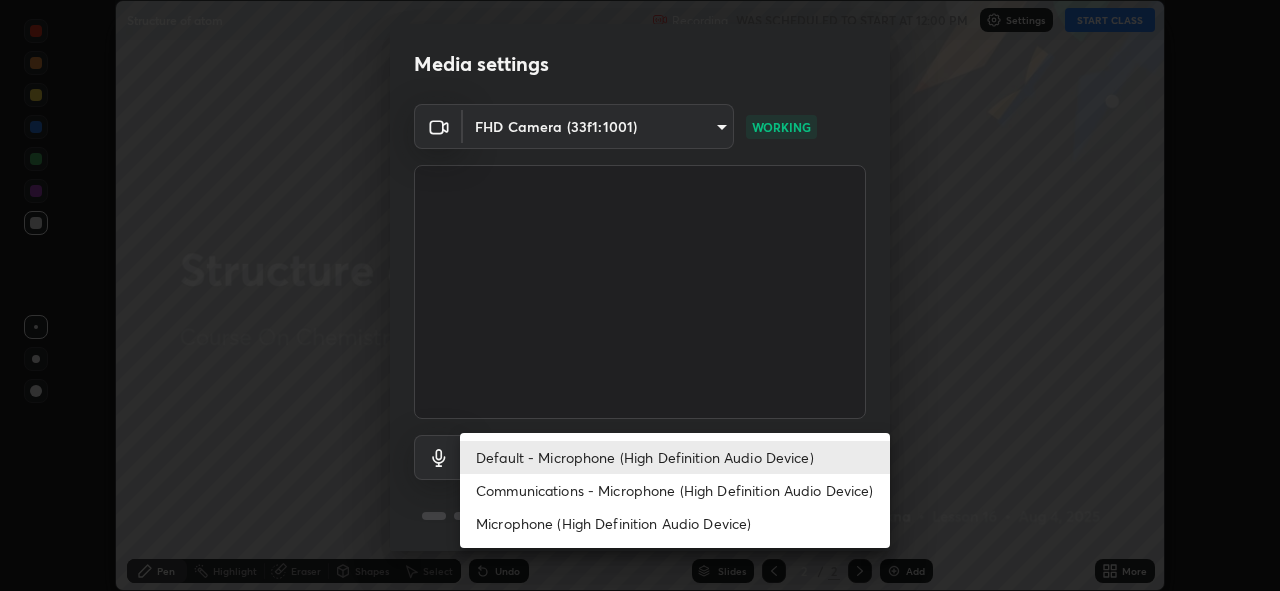 click on "Communications - Microphone (High Definition Audio Device)" at bounding box center [675, 490] 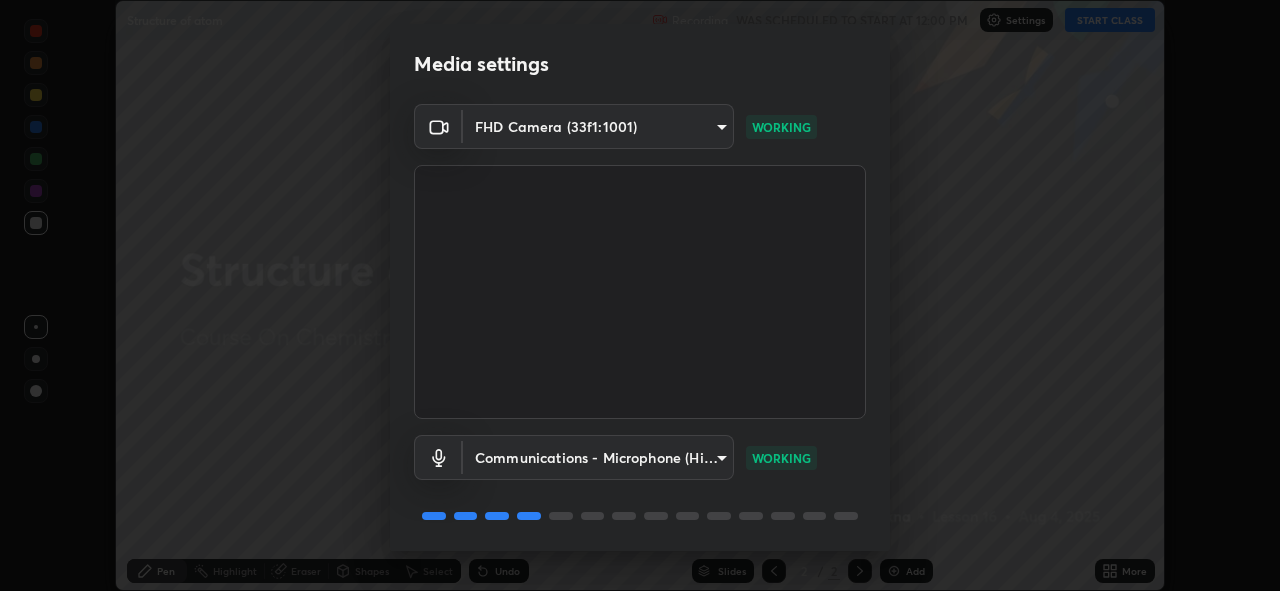 scroll, scrollTop: 65, scrollLeft: 0, axis: vertical 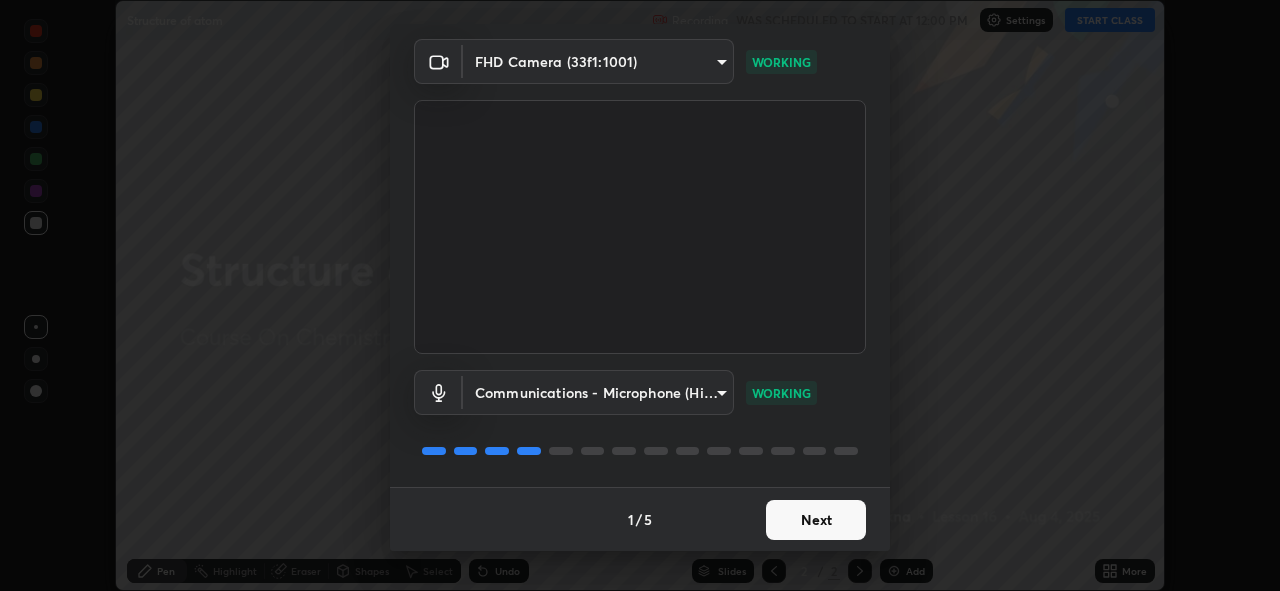 click on "Next" at bounding box center [816, 520] 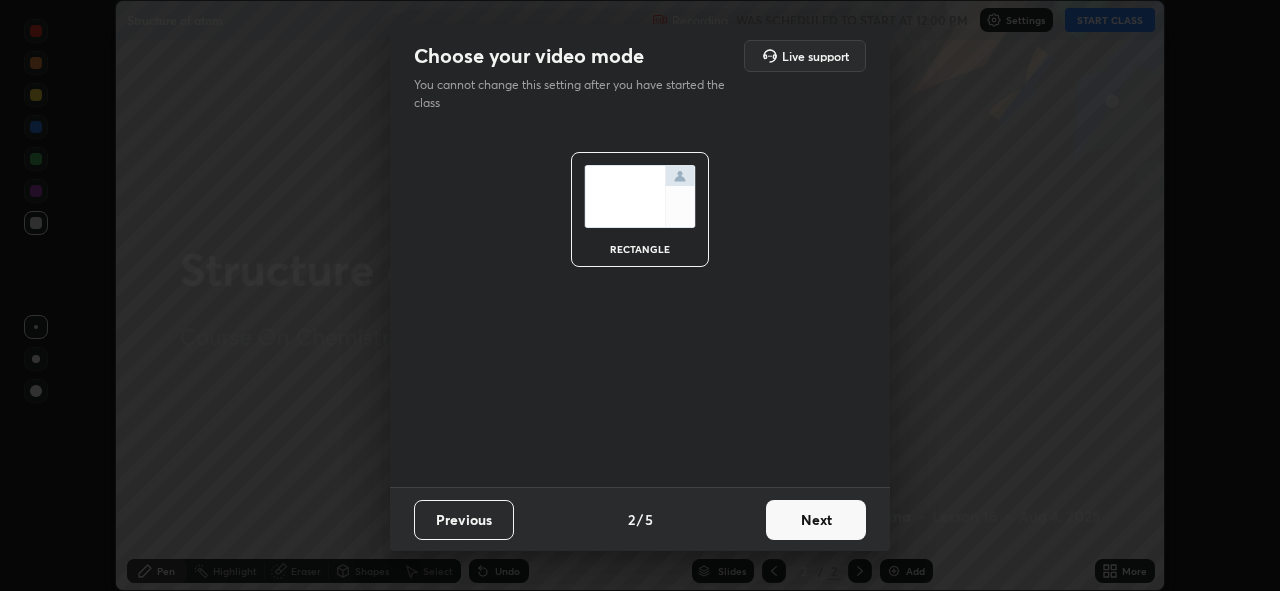 click on "Next" at bounding box center (816, 520) 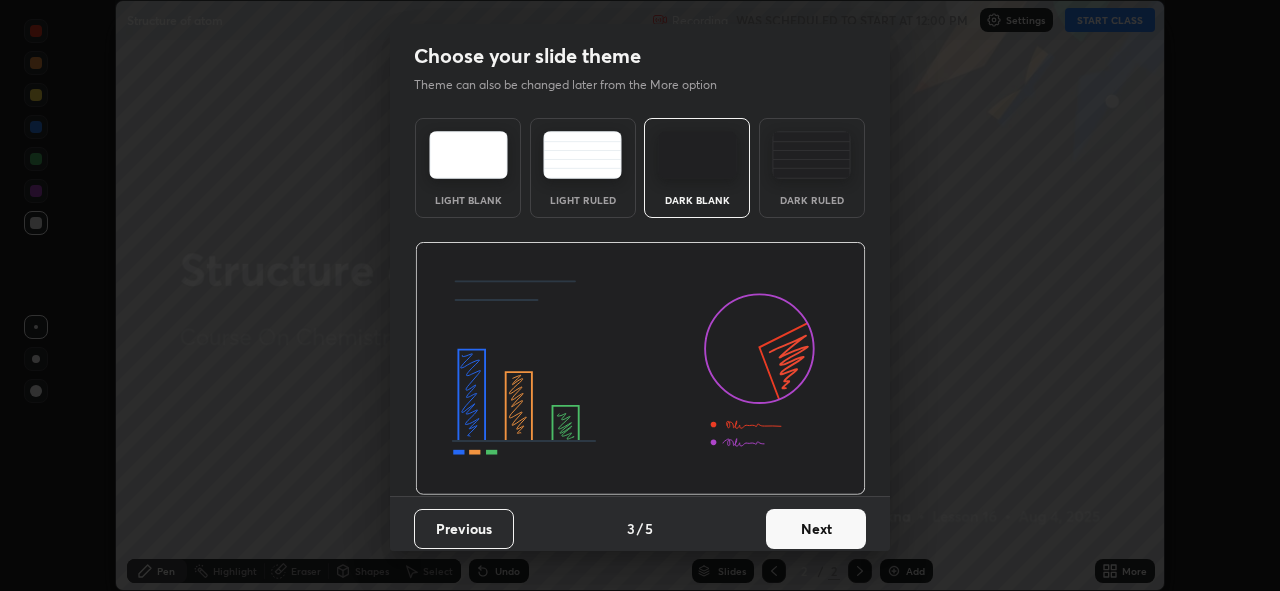 click on "Next" at bounding box center (816, 529) 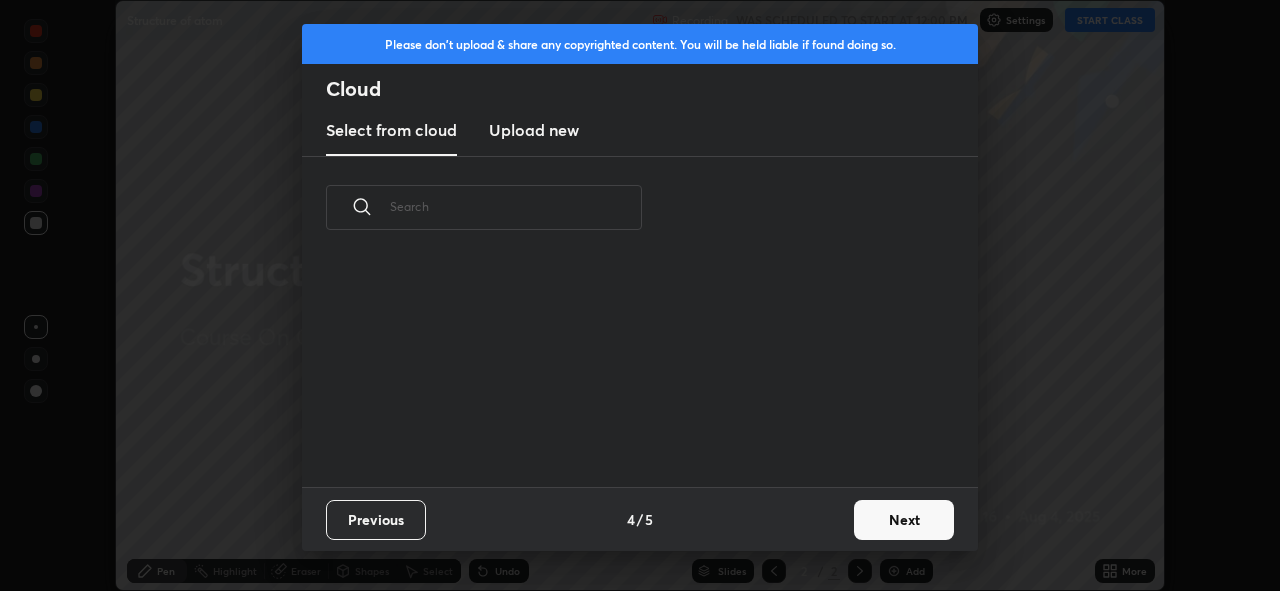 scroll, scrollTop: 7, scrollLeft: 11, axis: both 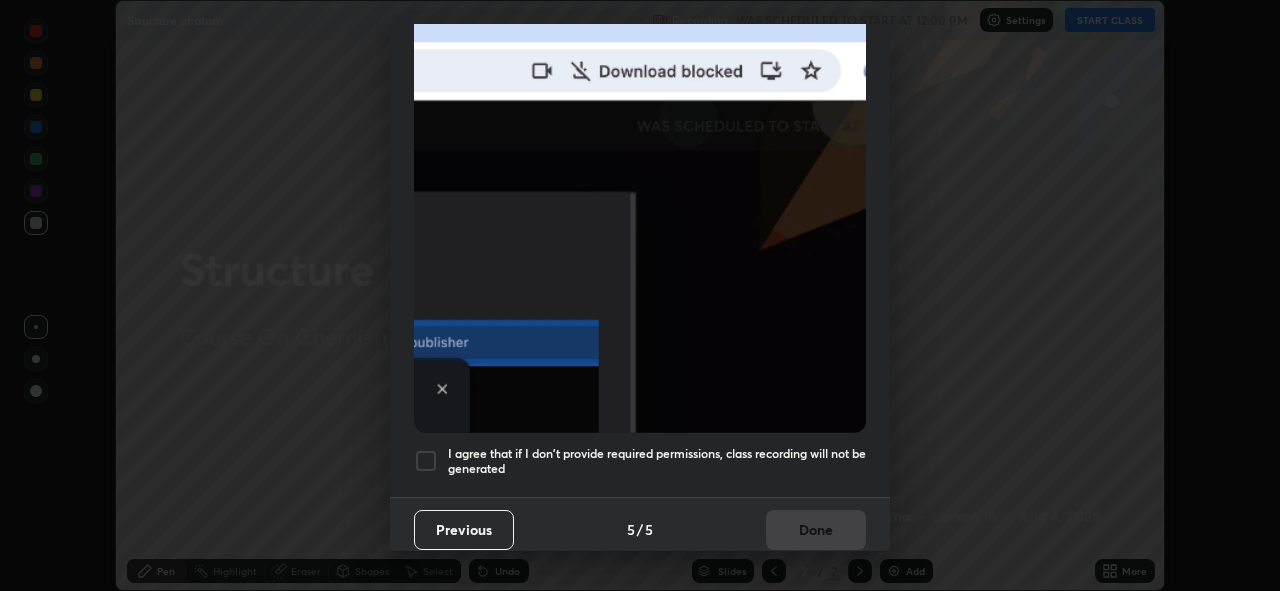 click at bounding box center [426, 461] 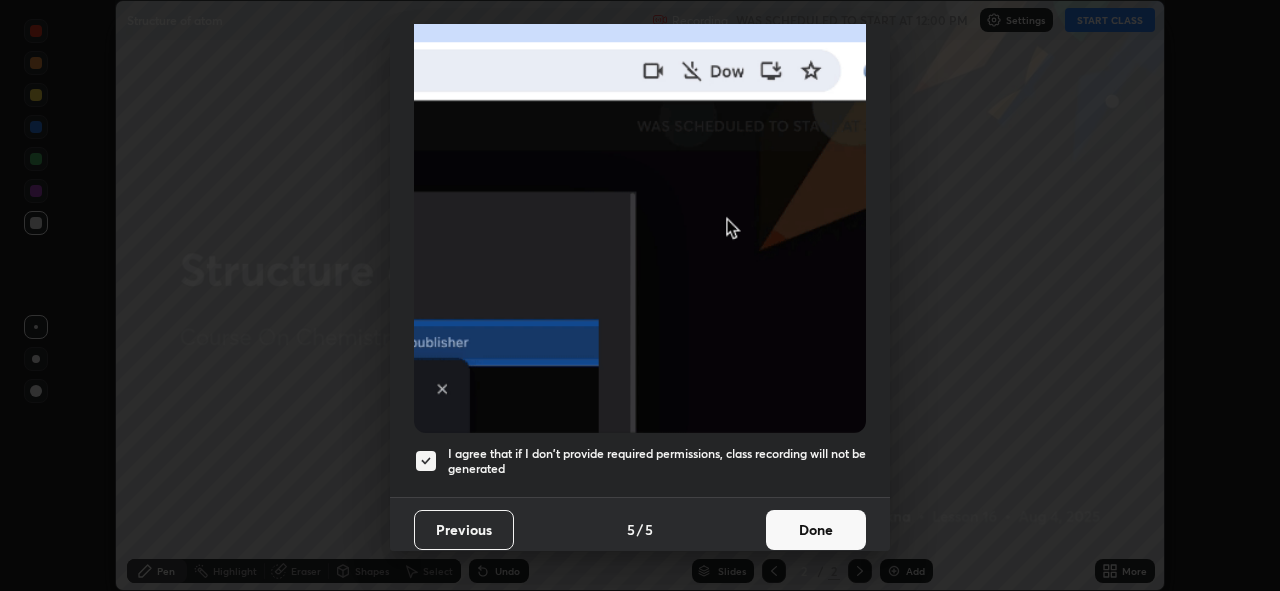 click on "Done" at bounding box center [816, 530] 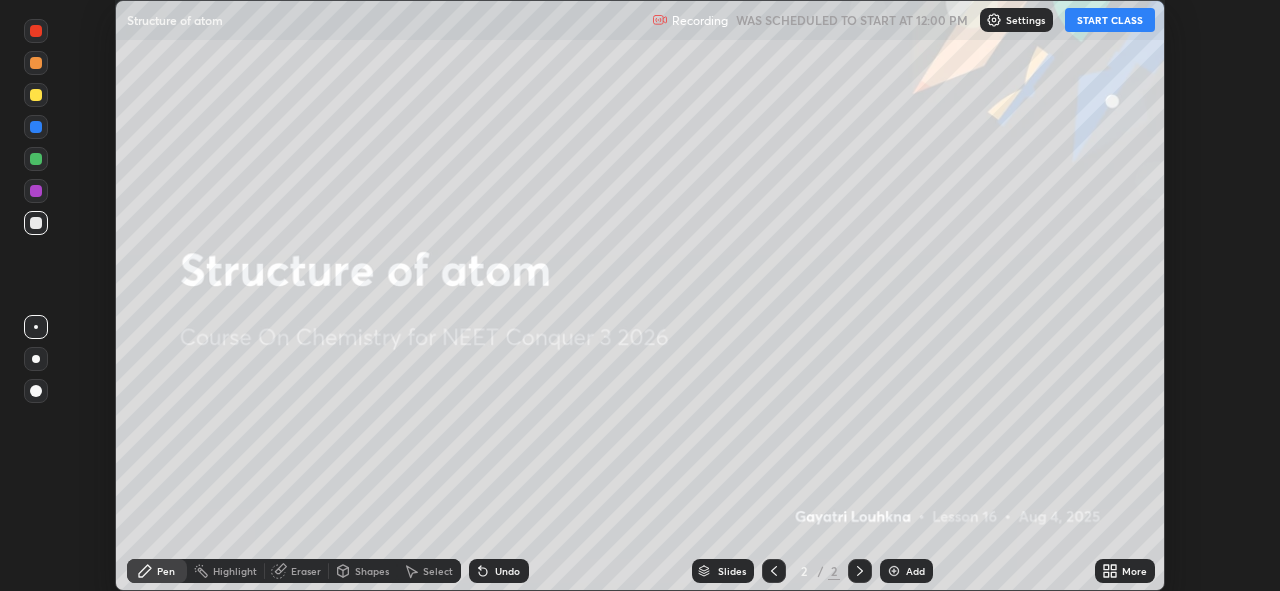 click on "More" at bounding box center (1134, 571) 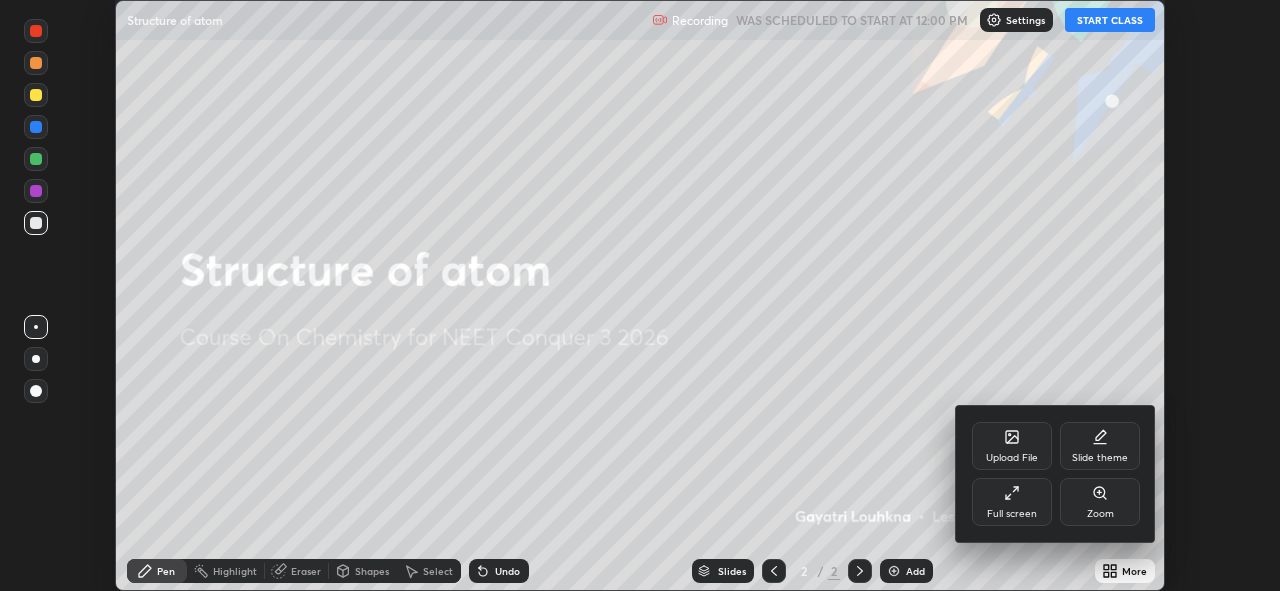 click on "Full screen" at bounding box center (1012, 502) 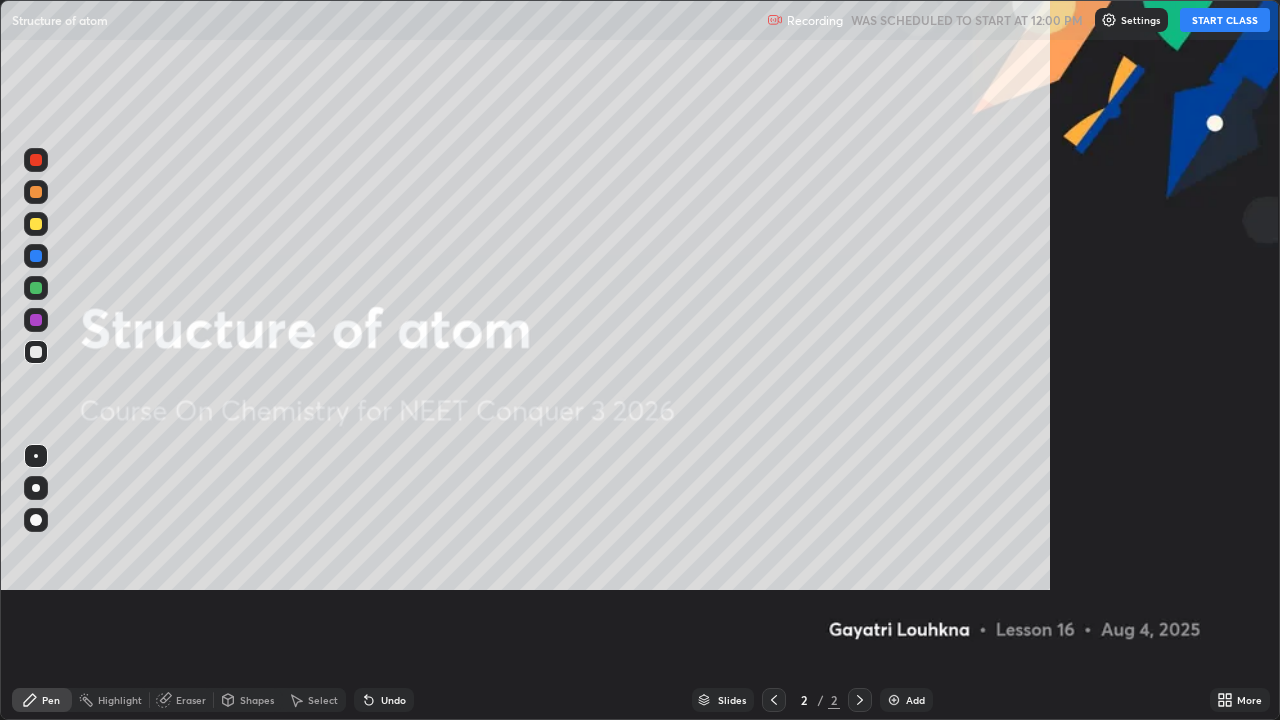 scroll, scrollTop: 99280, scrollLeft: 98720, axis: both 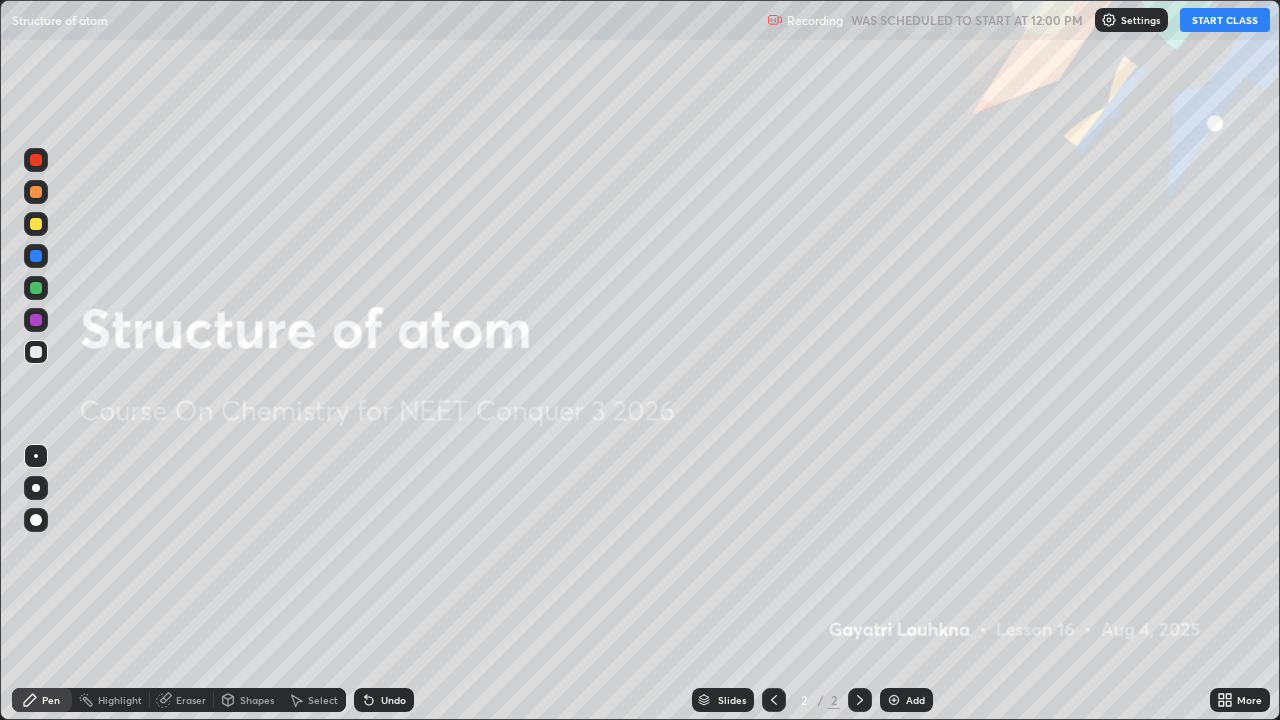 click on "Add" at bounding box center [906, 700] 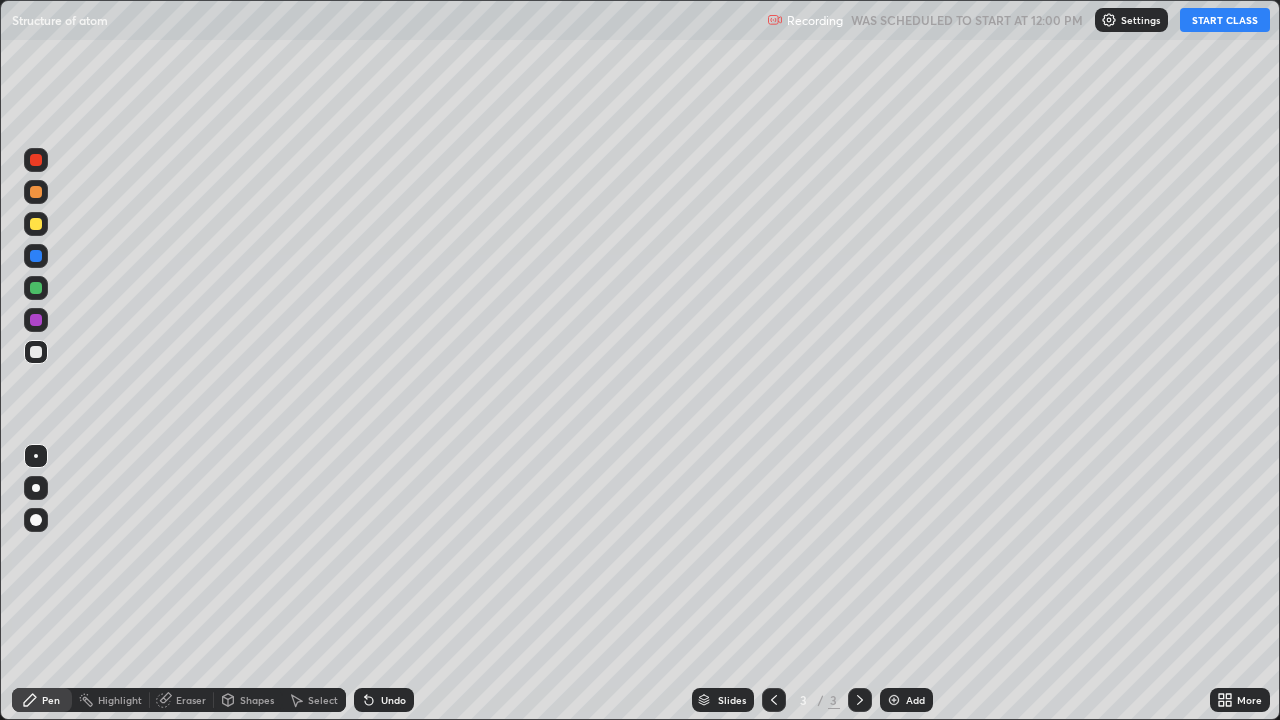 click on "START CLASS" at bounding box center [1225, 20] 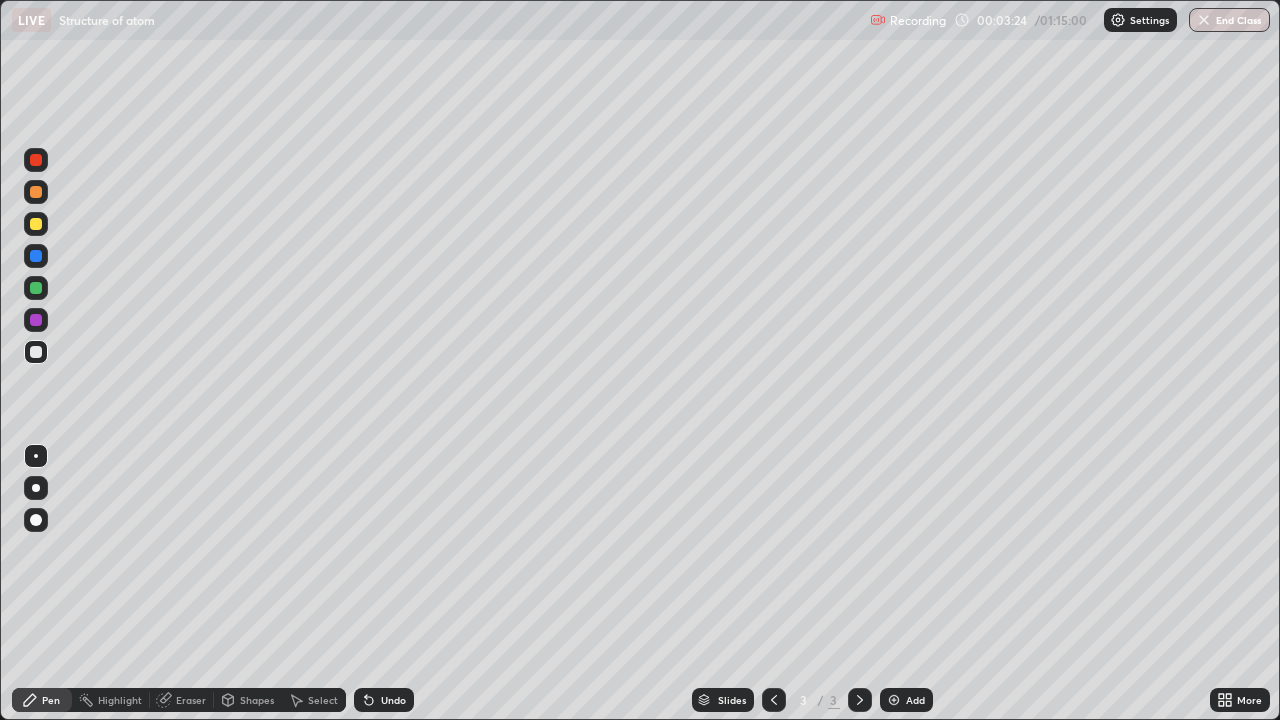 click on "Add" at bounding box center (906, 700) 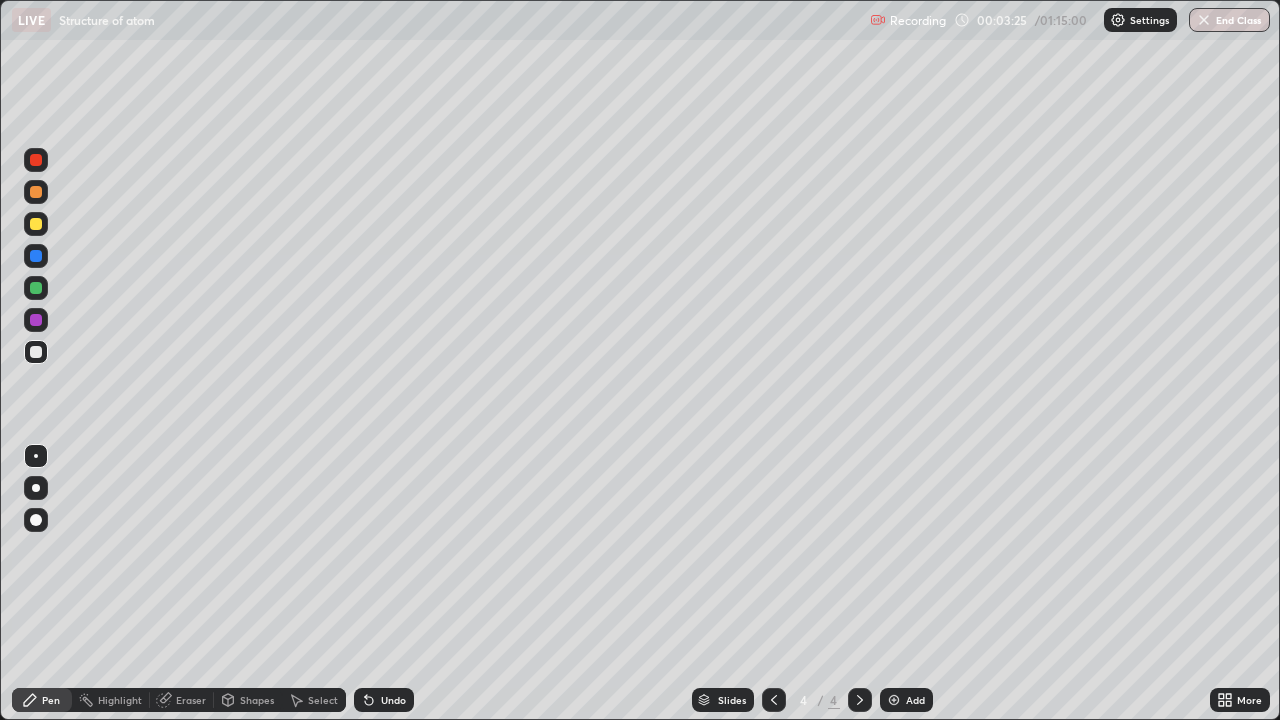click at bounding box center (36, 224) 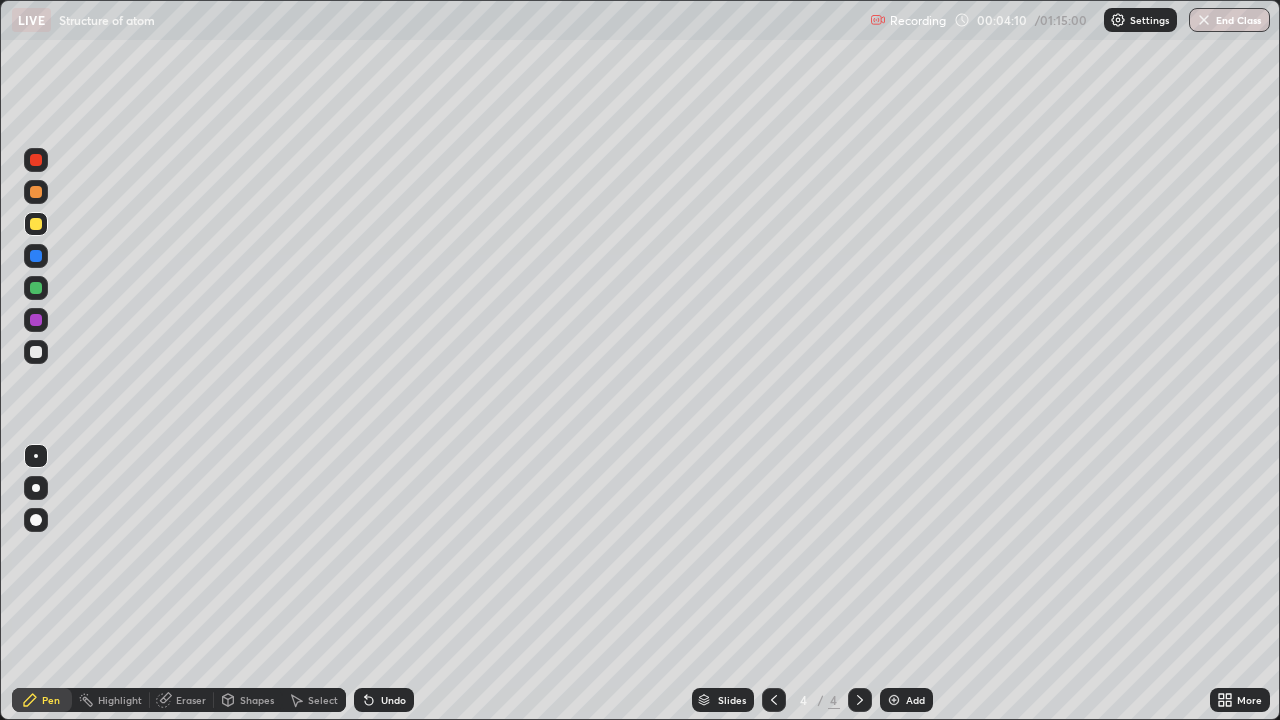 click at bounding box center (36, 288) 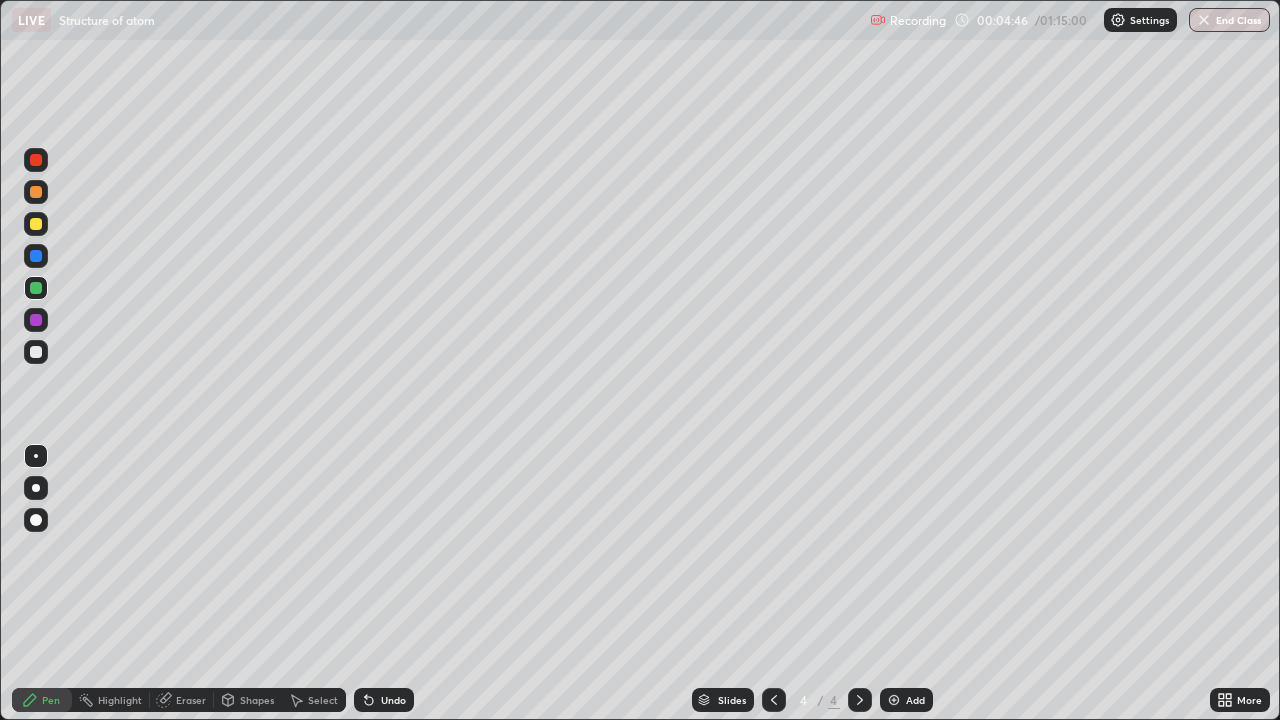 click at bounding box center (36, 224) 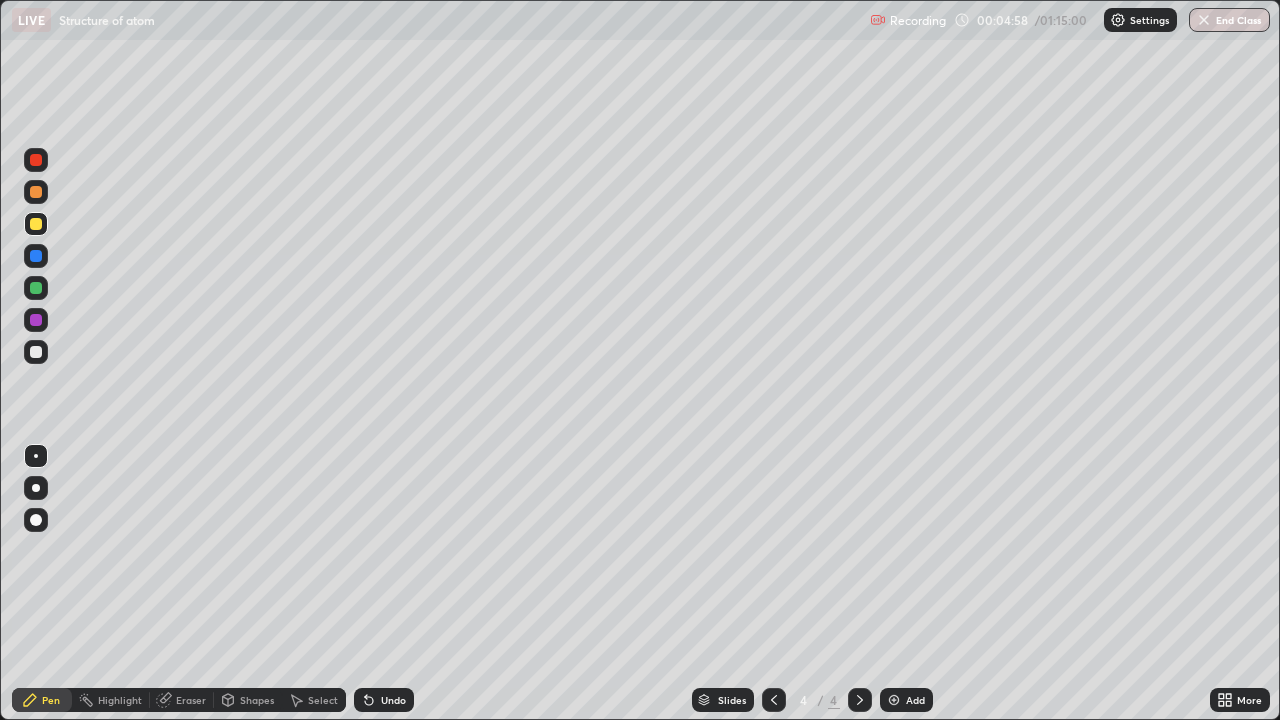 click at bounding box center [36, 320] 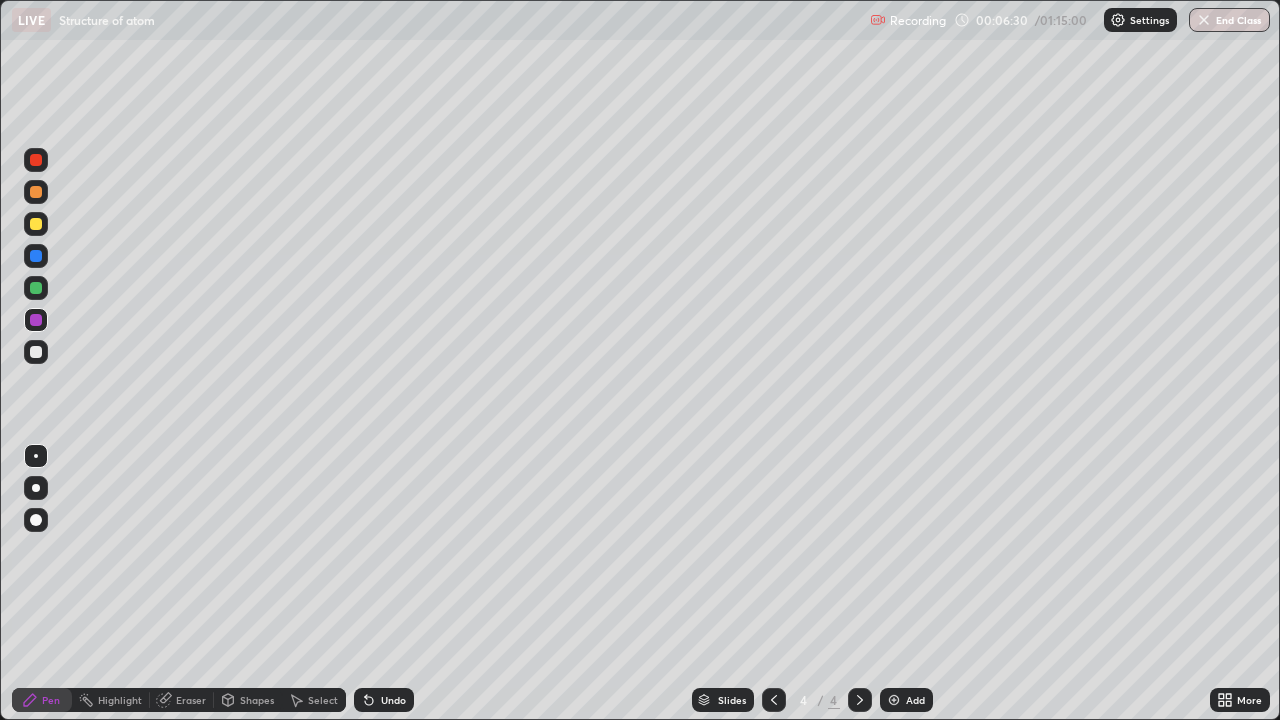 click at bounding box center (36, 224) 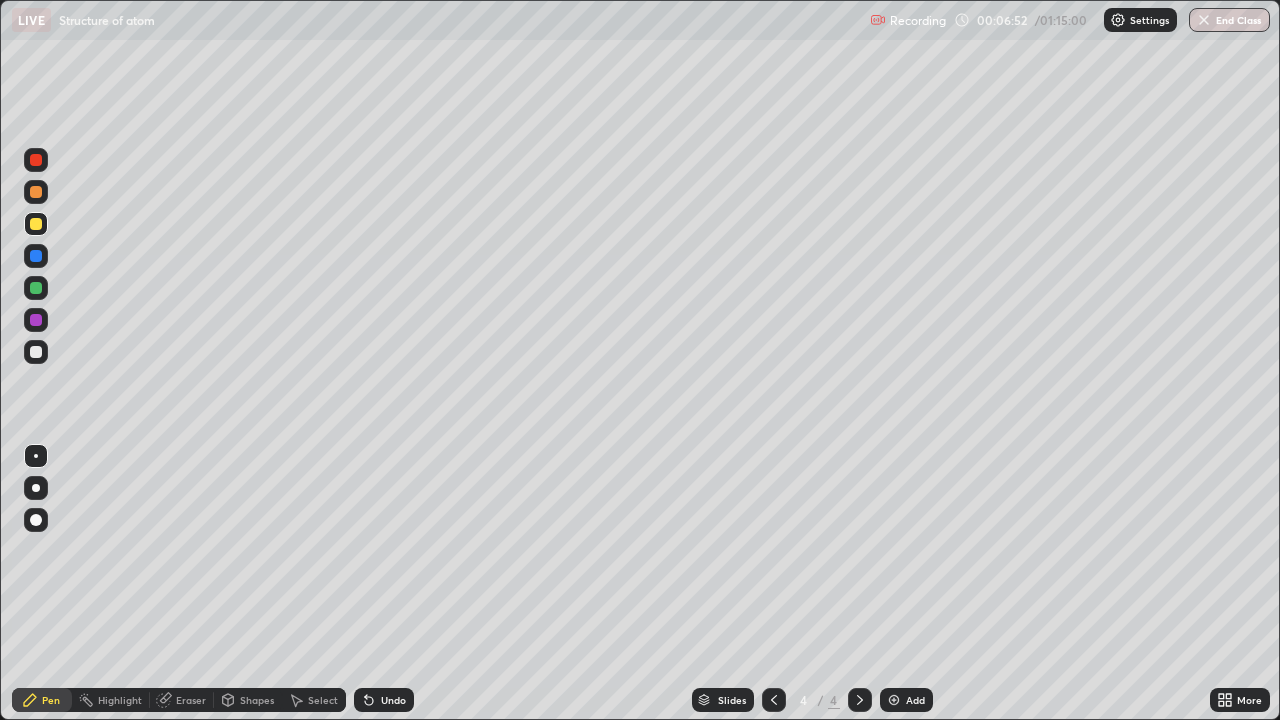 click at bounding box center (36, 288) 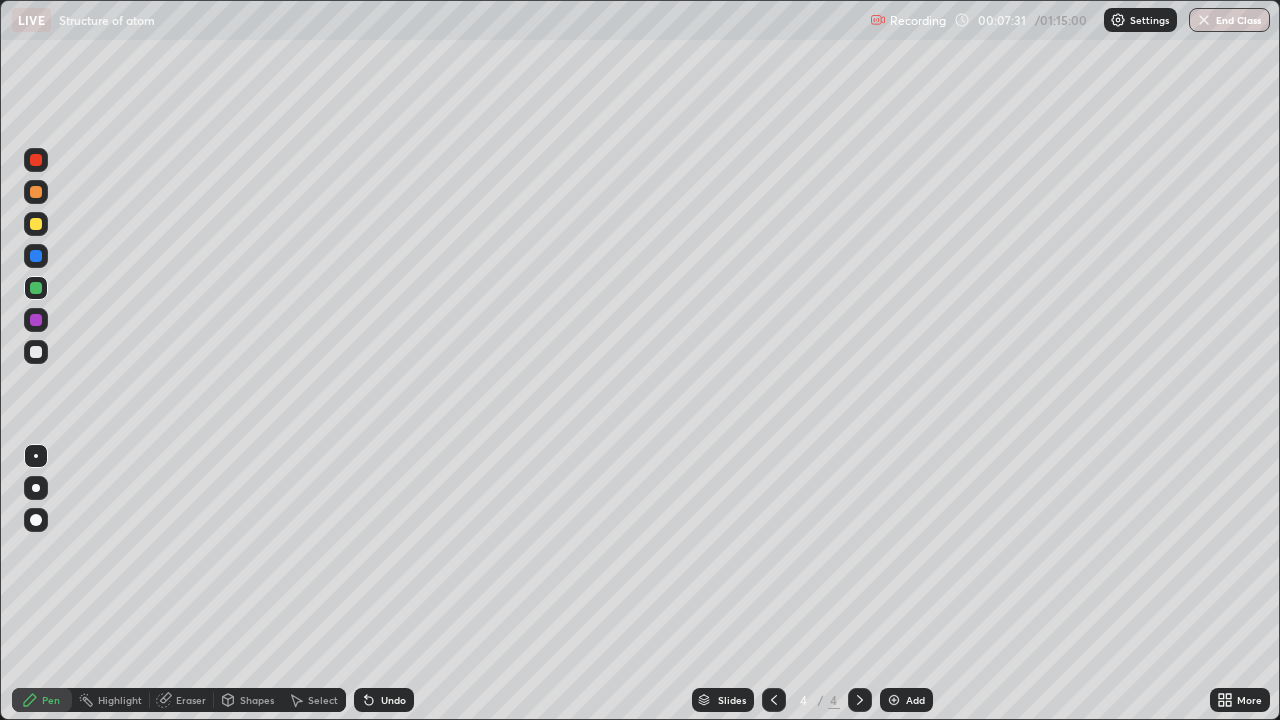 click at bounding box center (36, 160) 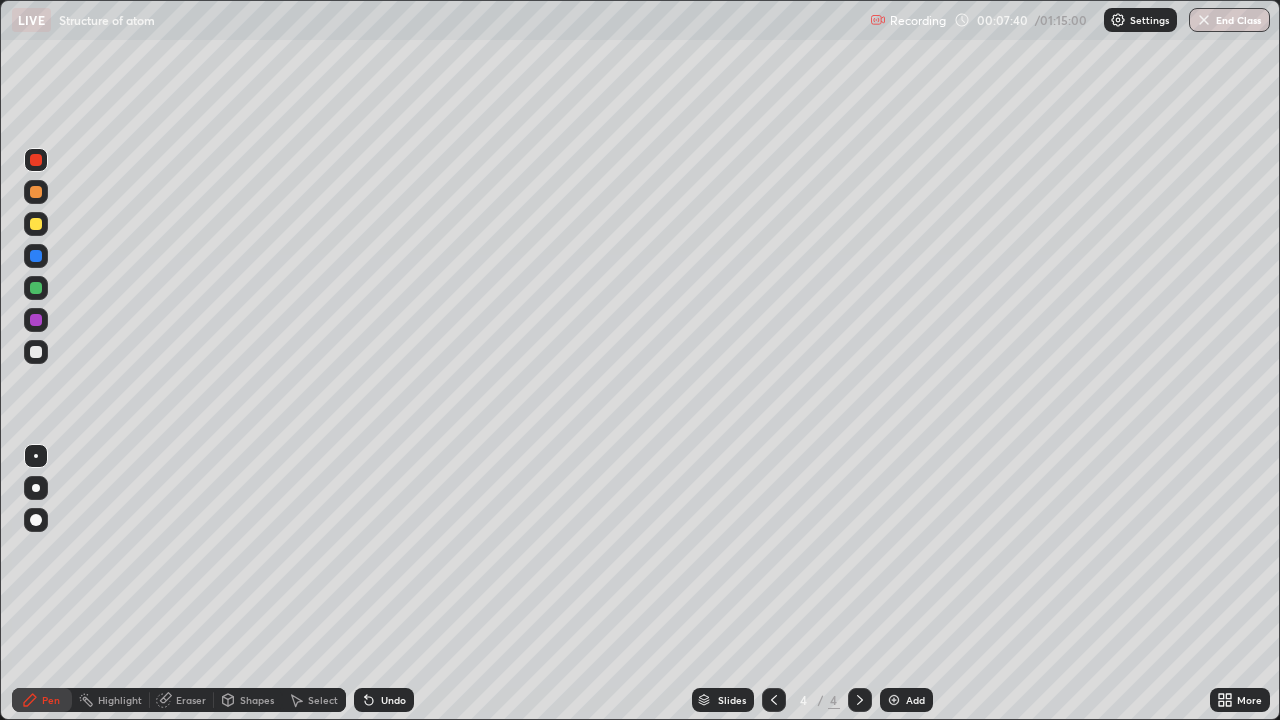 click at bounding box center (36, 352) 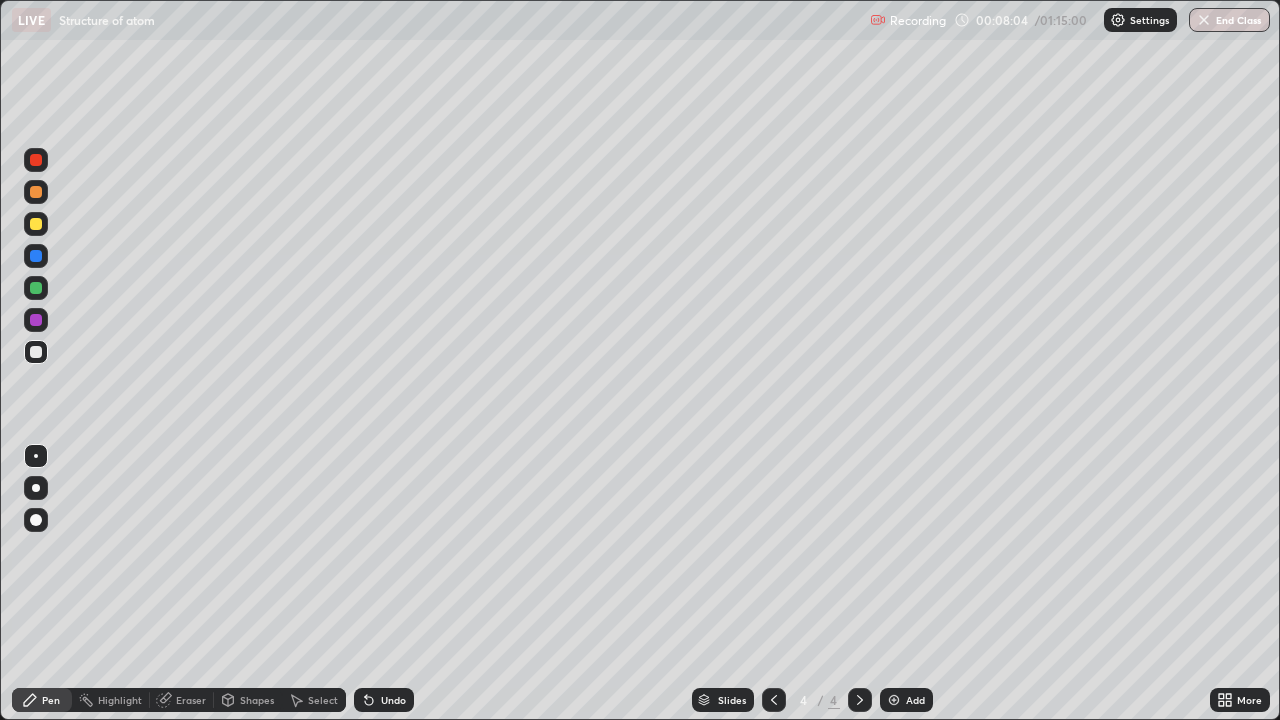 click at bounding box center (894, 700) 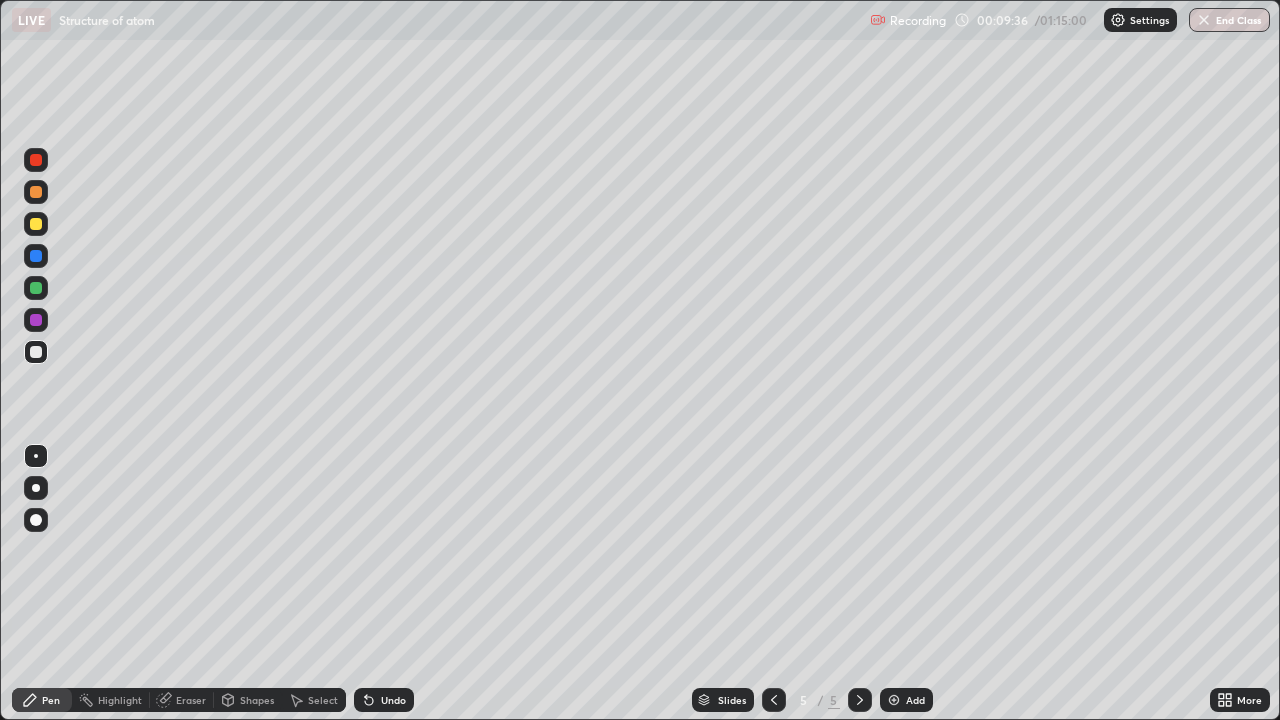 click at bounding box center (36, 224) 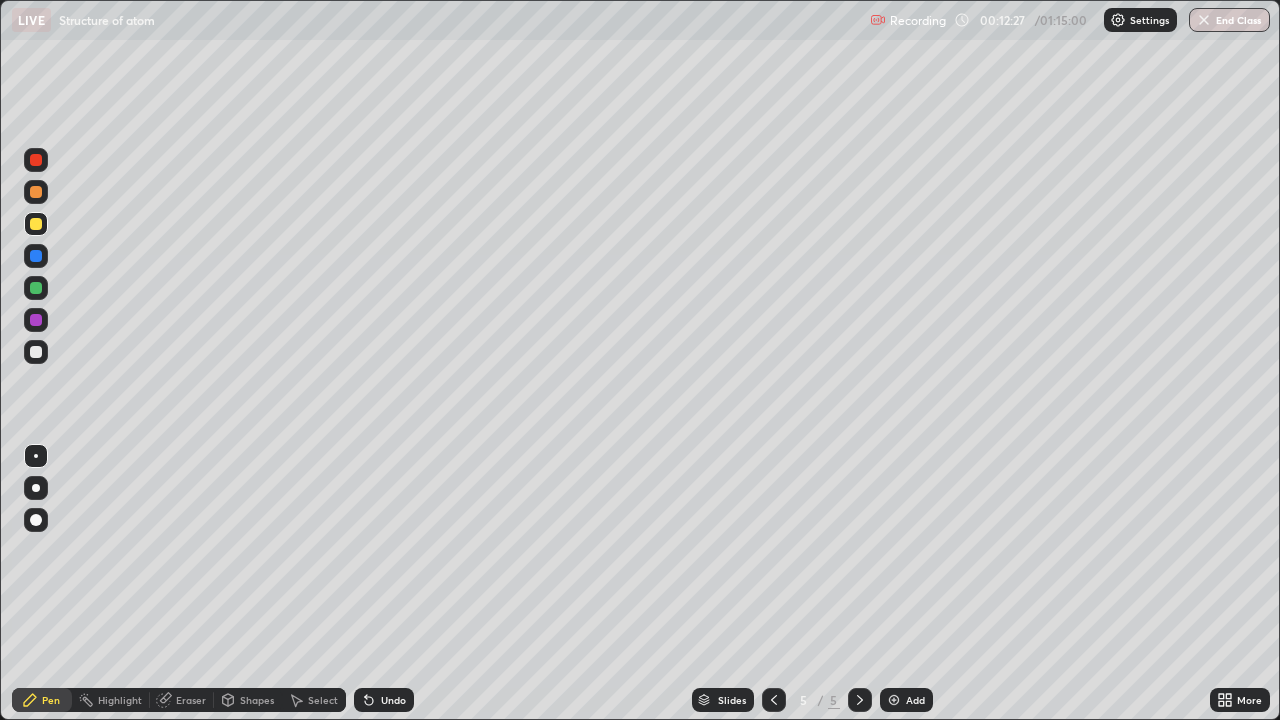 click 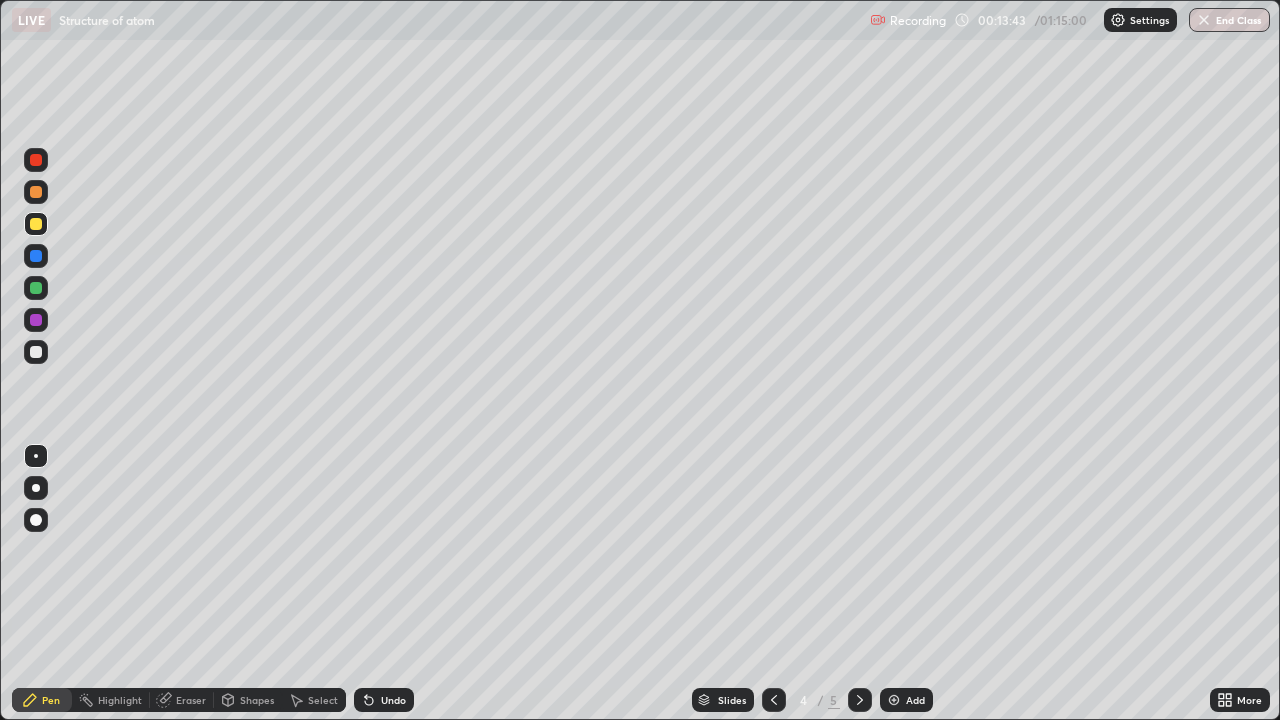 click 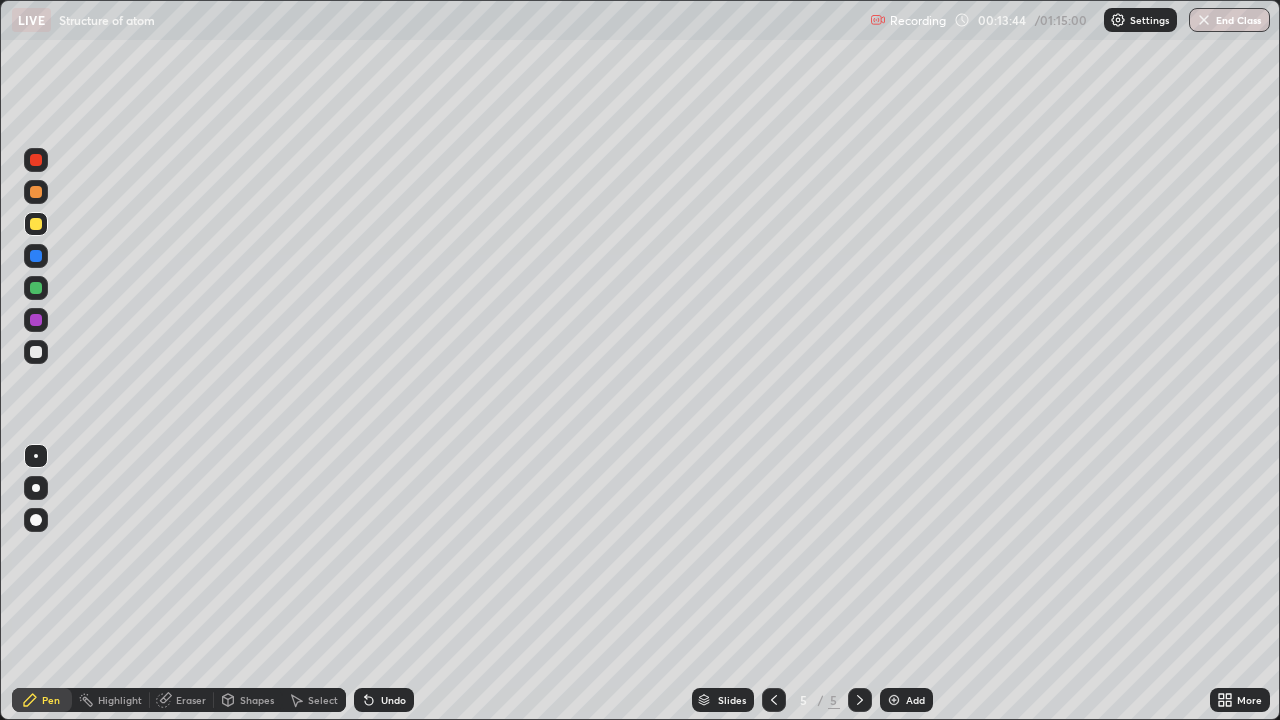 click at bounding box center (894, 700) 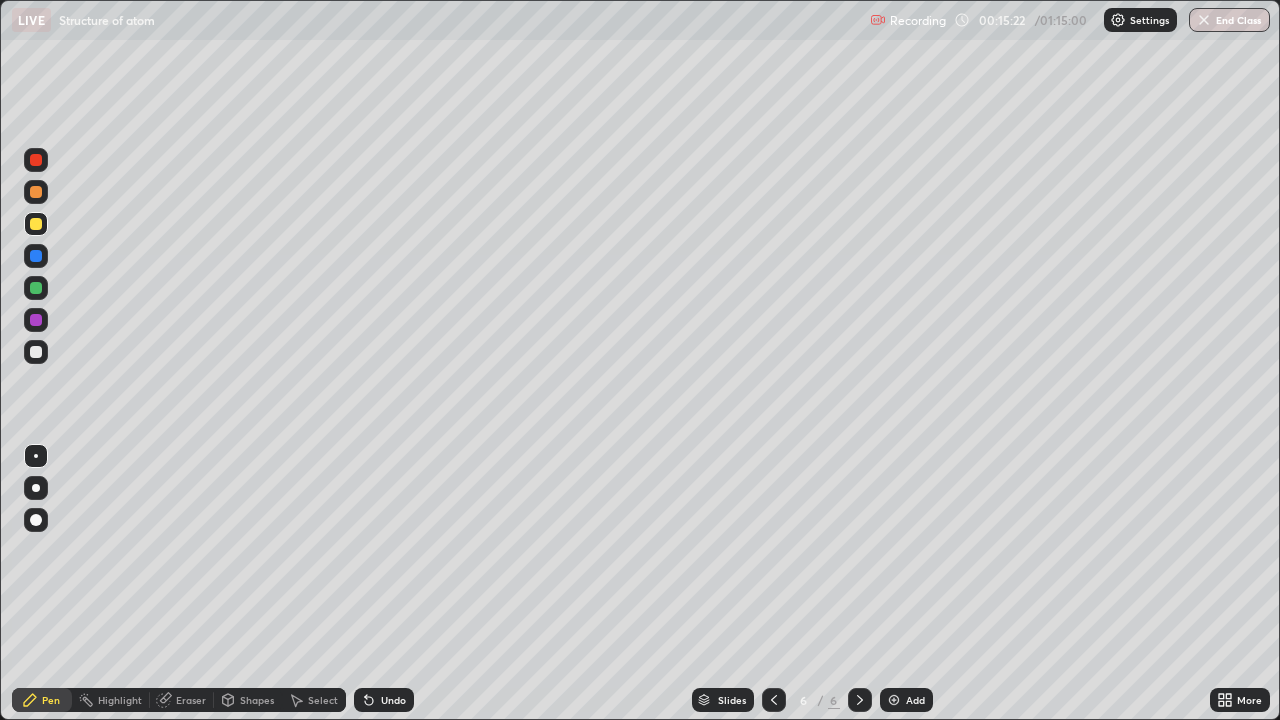 click at bounding box center [36, 320] 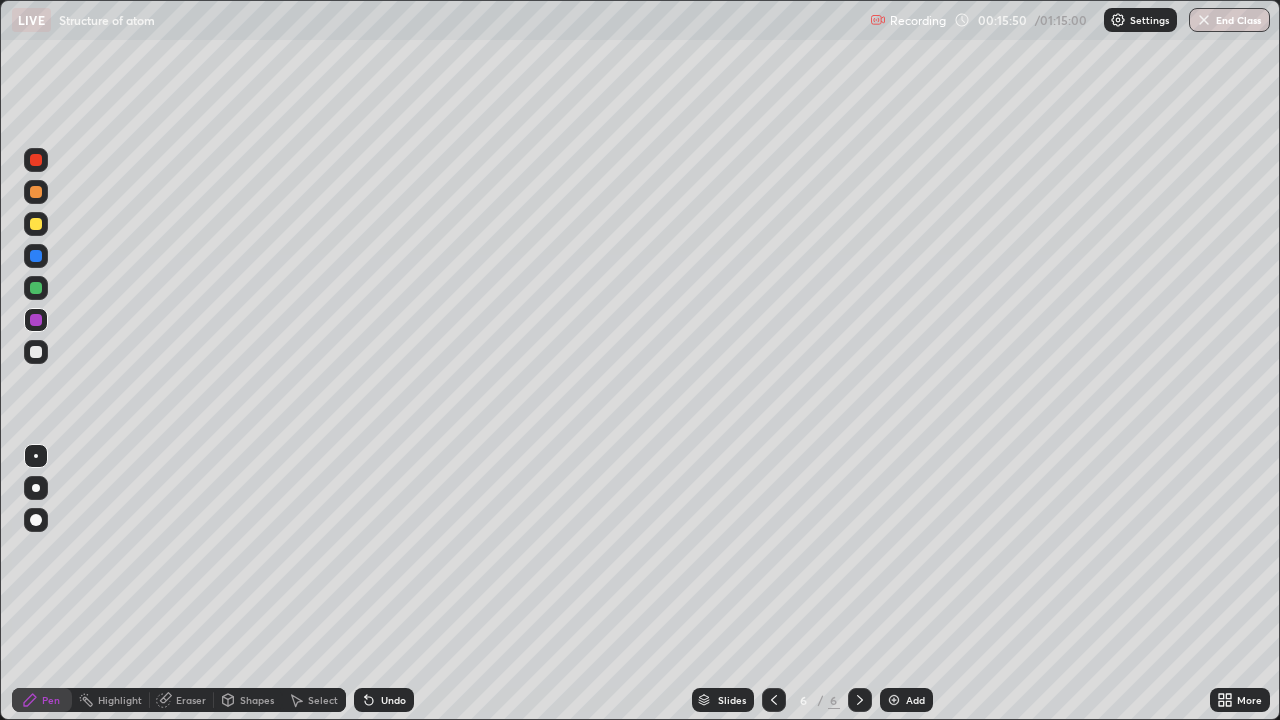 click at bounding box center [36, 224] 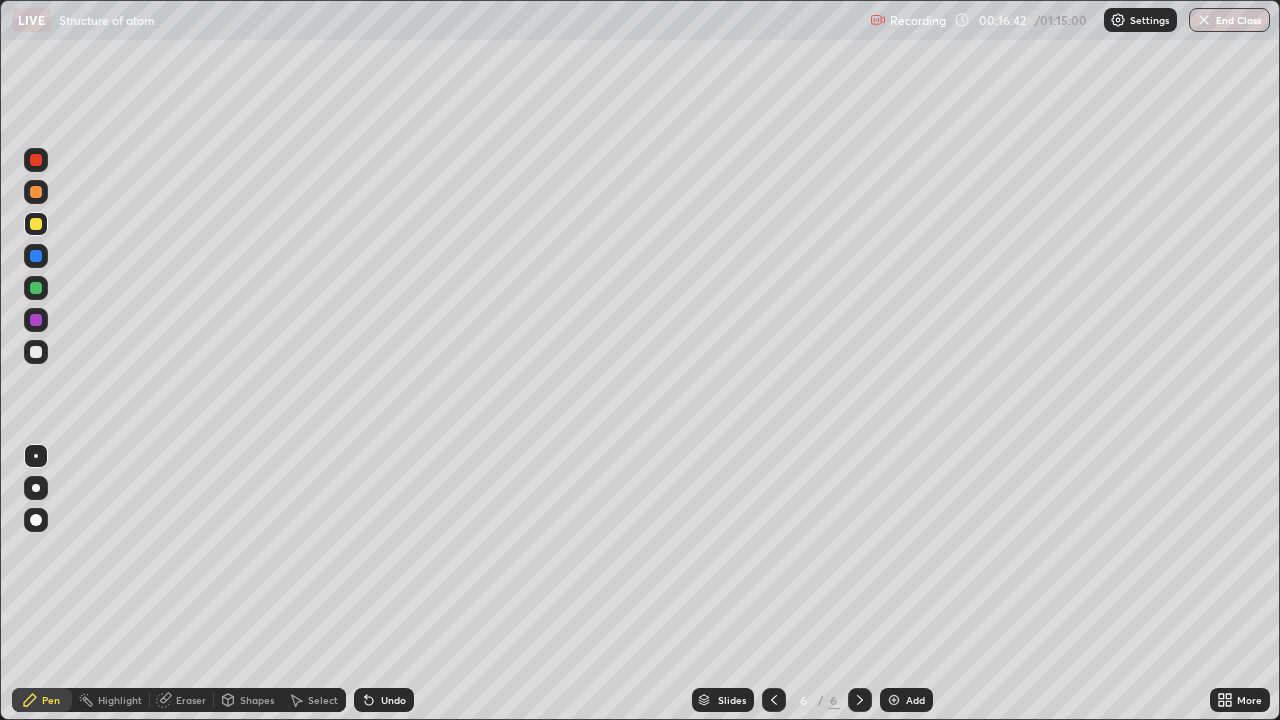 click at bounding box center (36, 352) 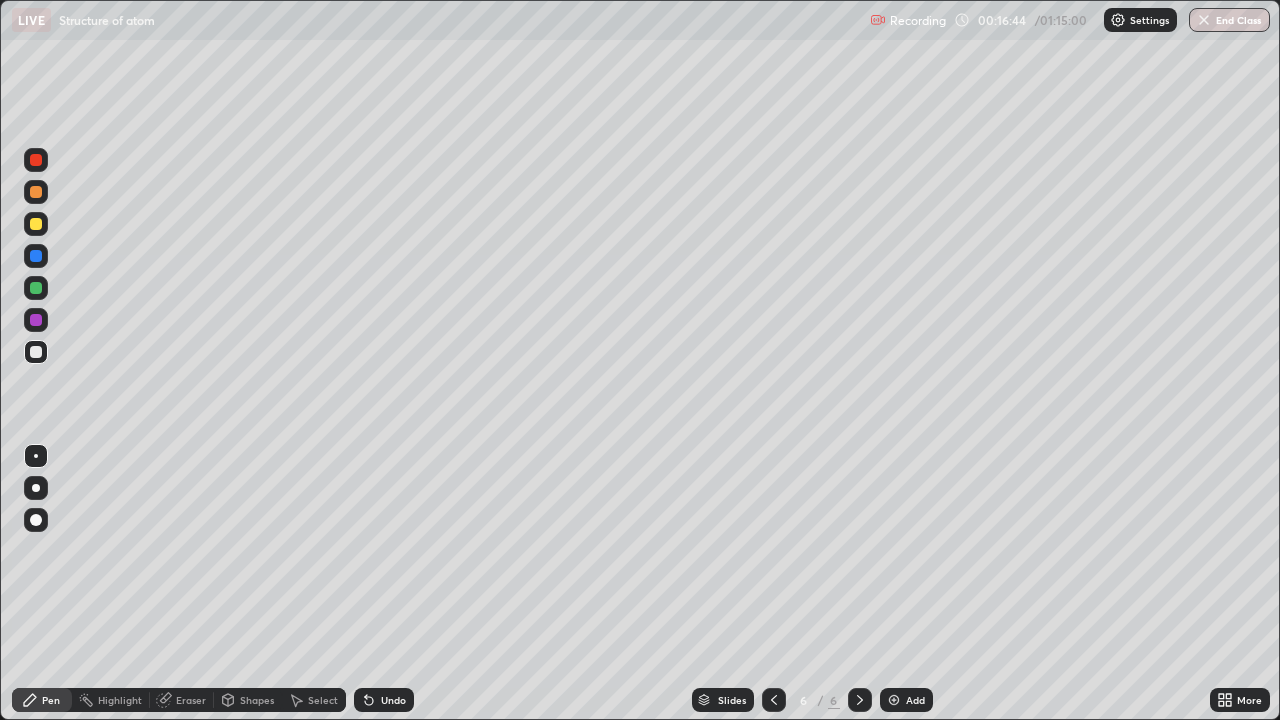click at bounding box center (36, 160) 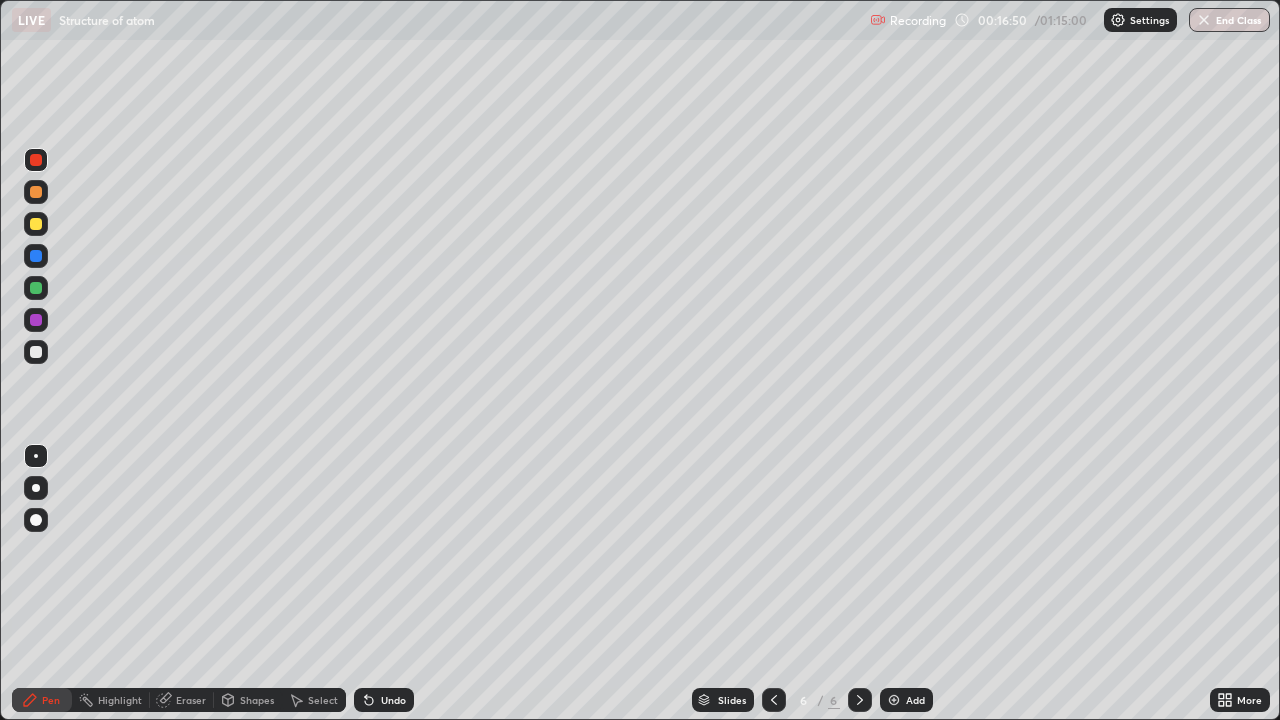 click on "Eraser" at bounding box center [191, 700] 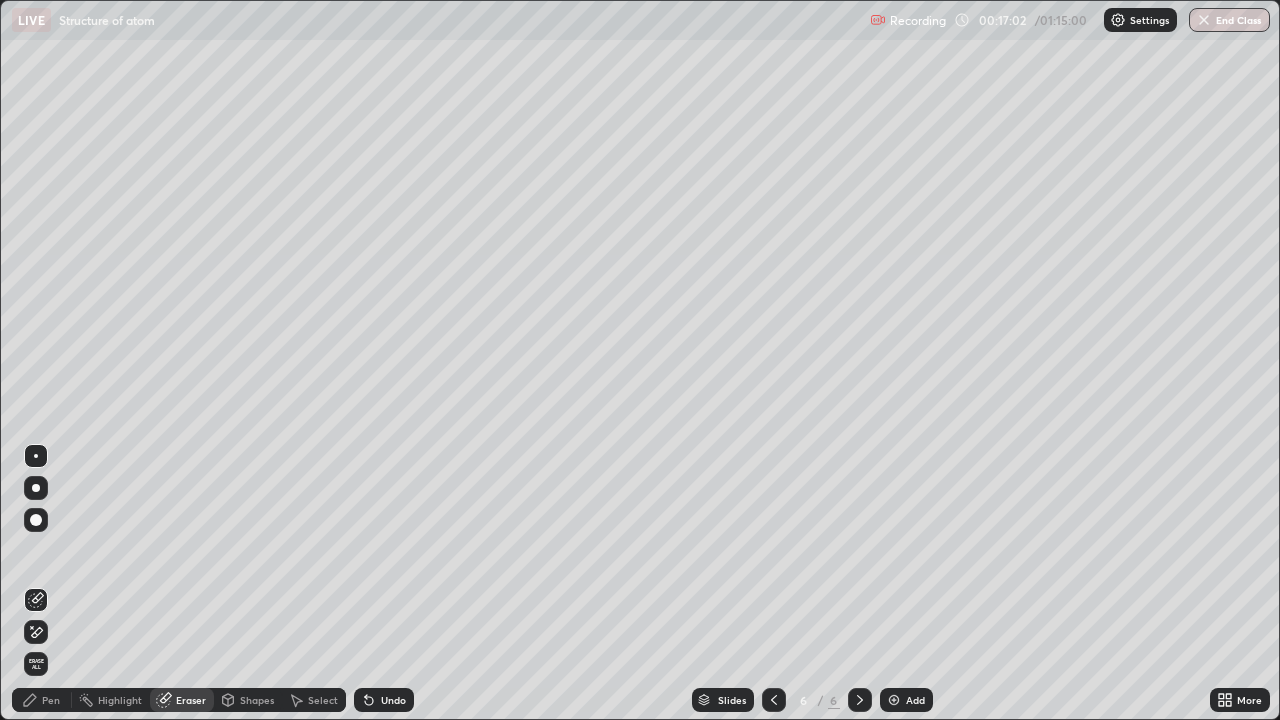 click on "Pen" at bounding box center [51, 700] 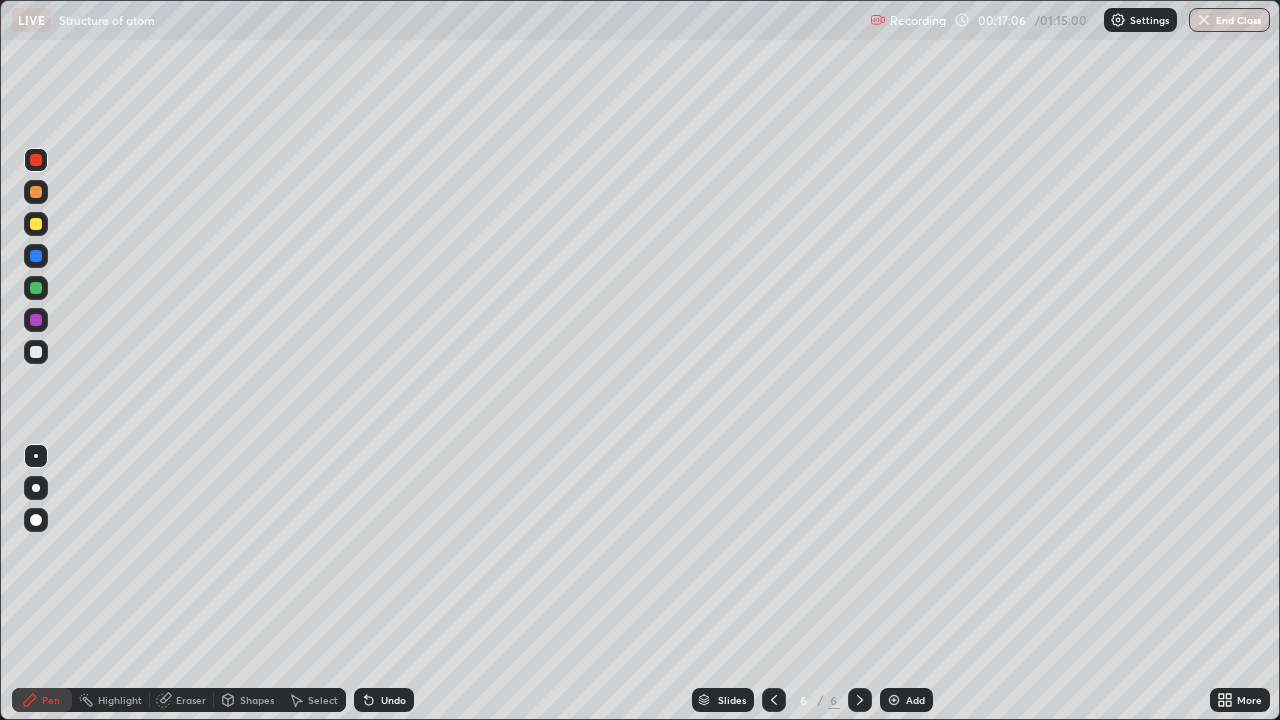 click on "Eraser" at bounding box center [191, 700] 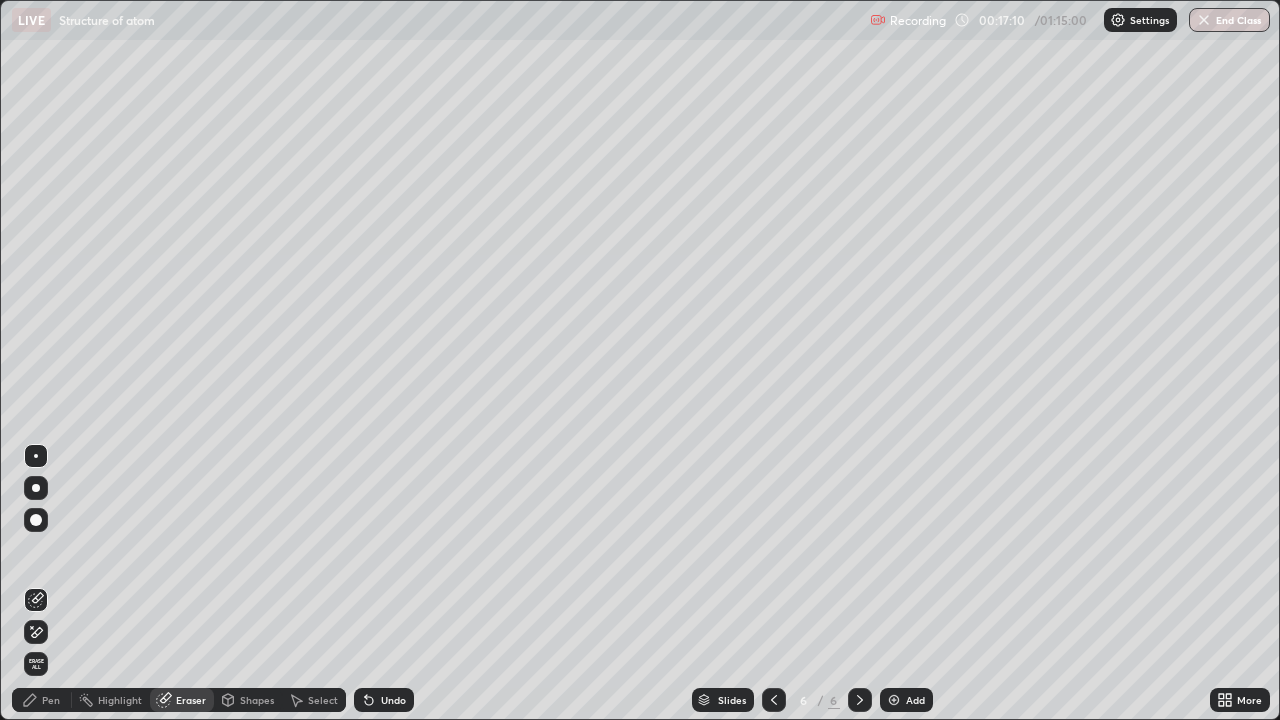 click on "Pen" at bounding box center [51, 700] 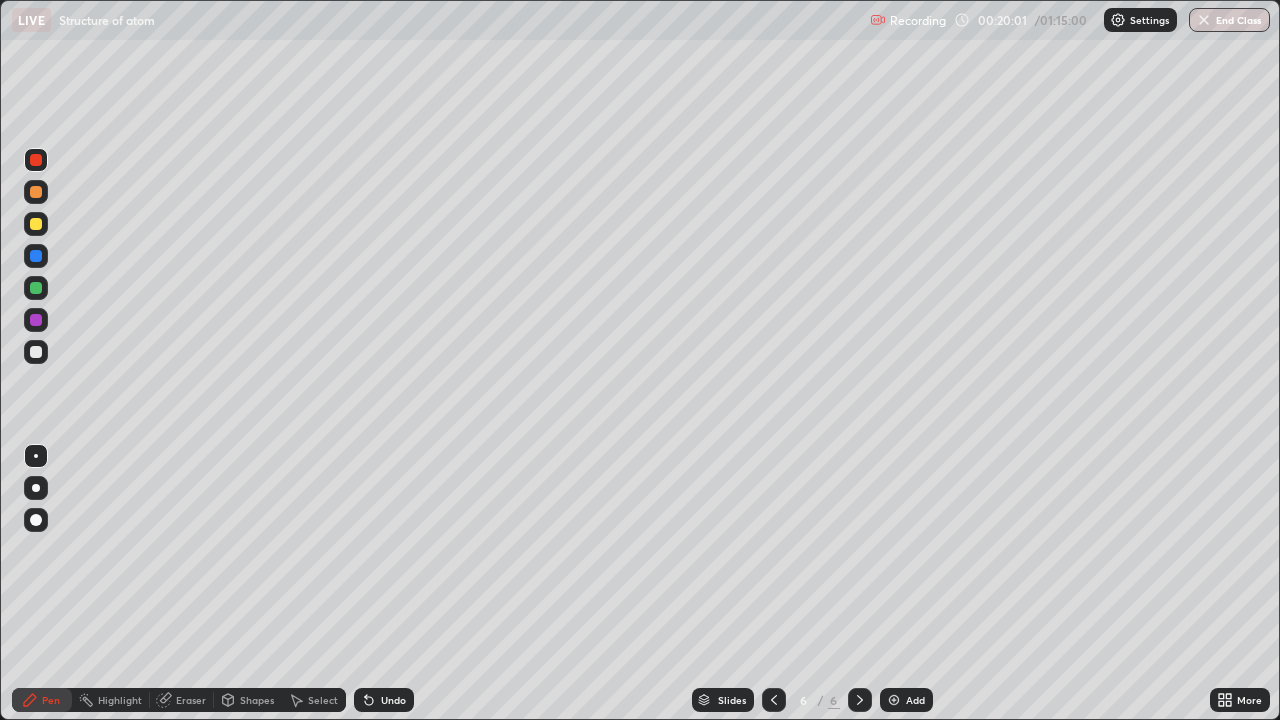 click at bounding box center [894, 700] 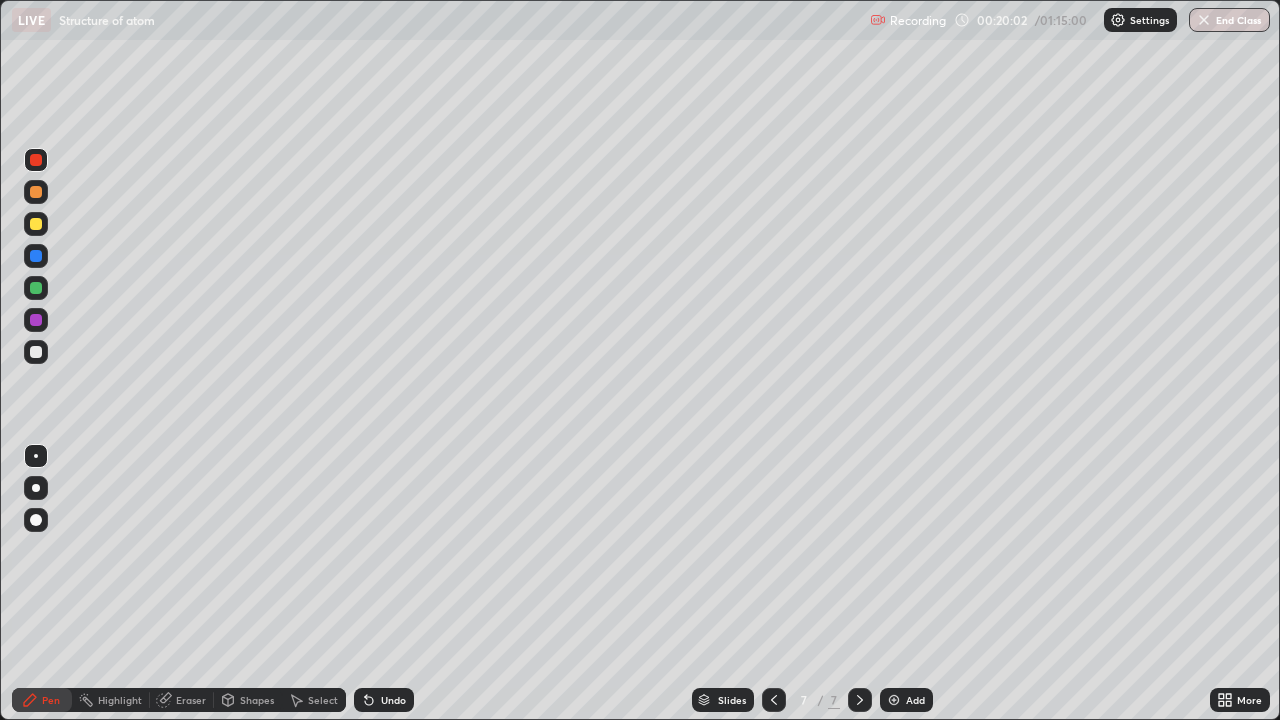 click at bounding box center (36, 352) 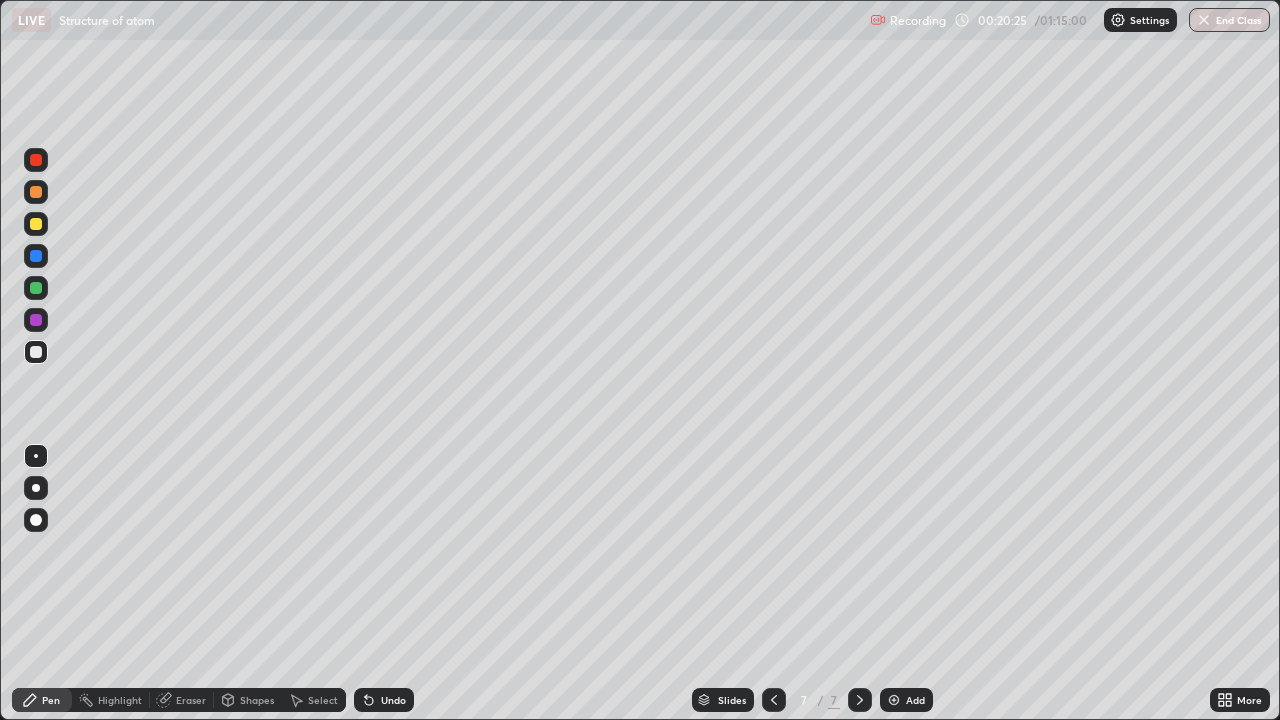 click at bounding box center [36, 224] 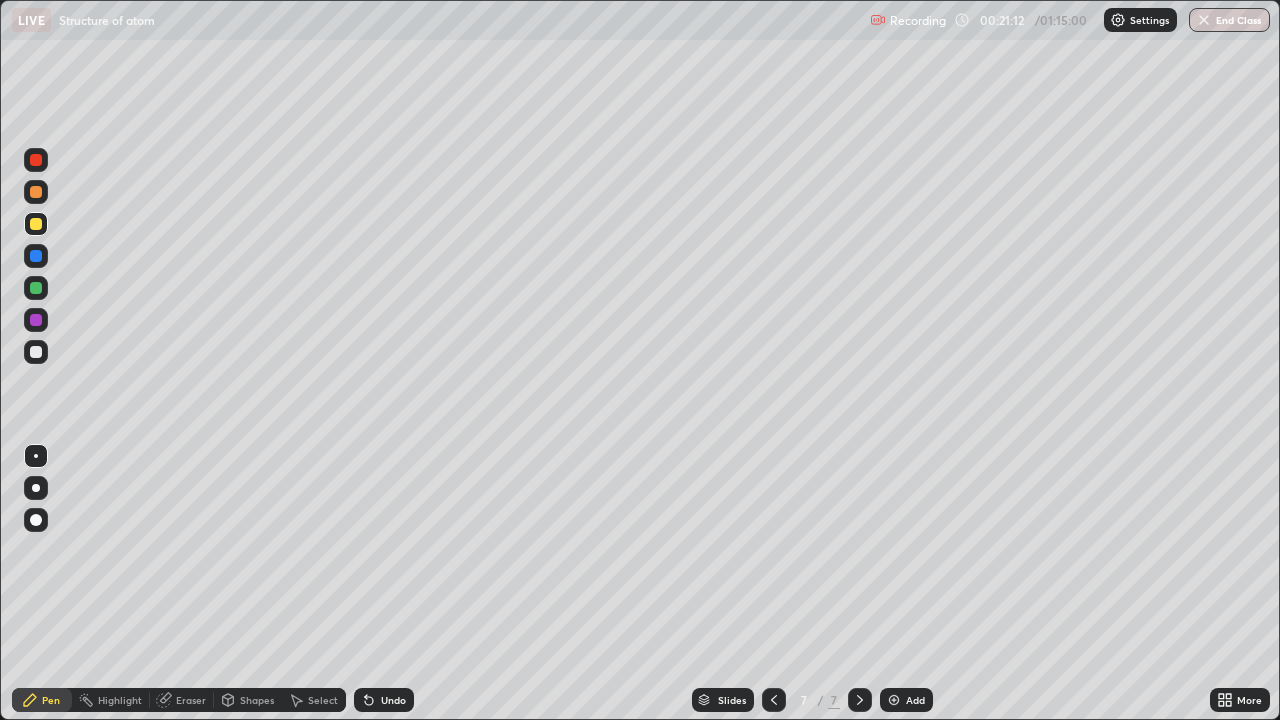 click at bounding box center [36, 288] 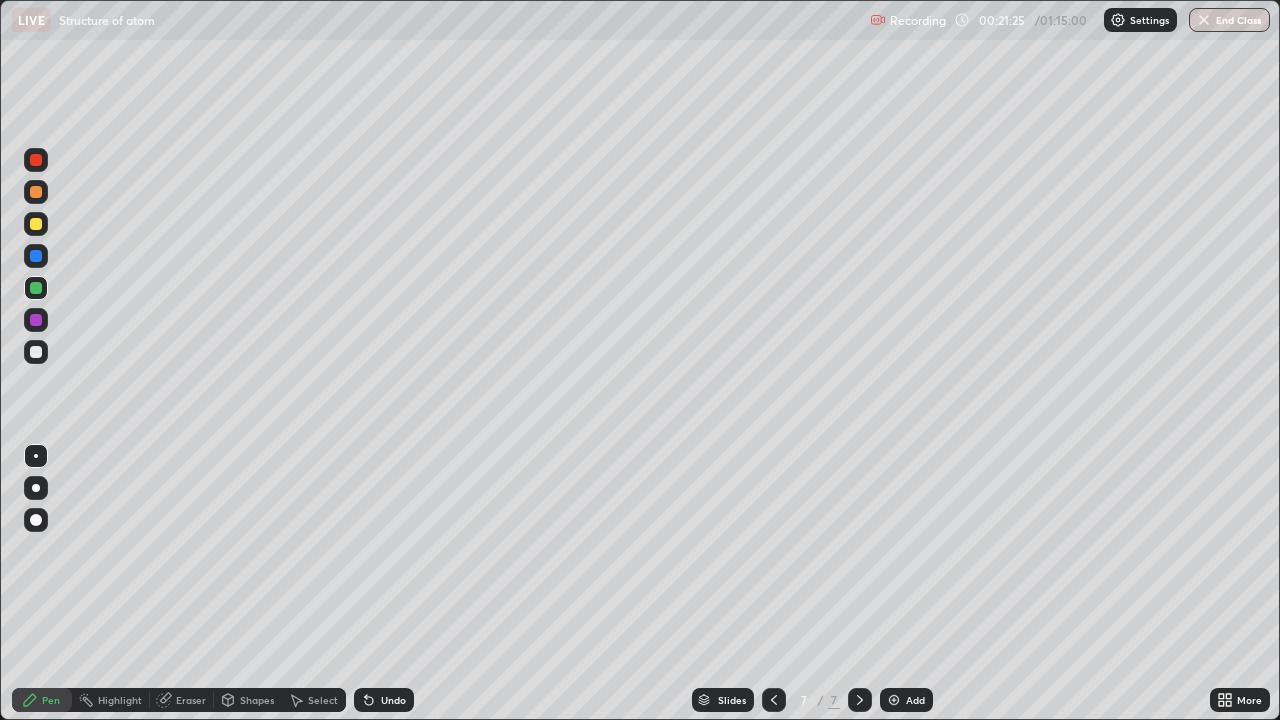click at bounding box center [36, 352] 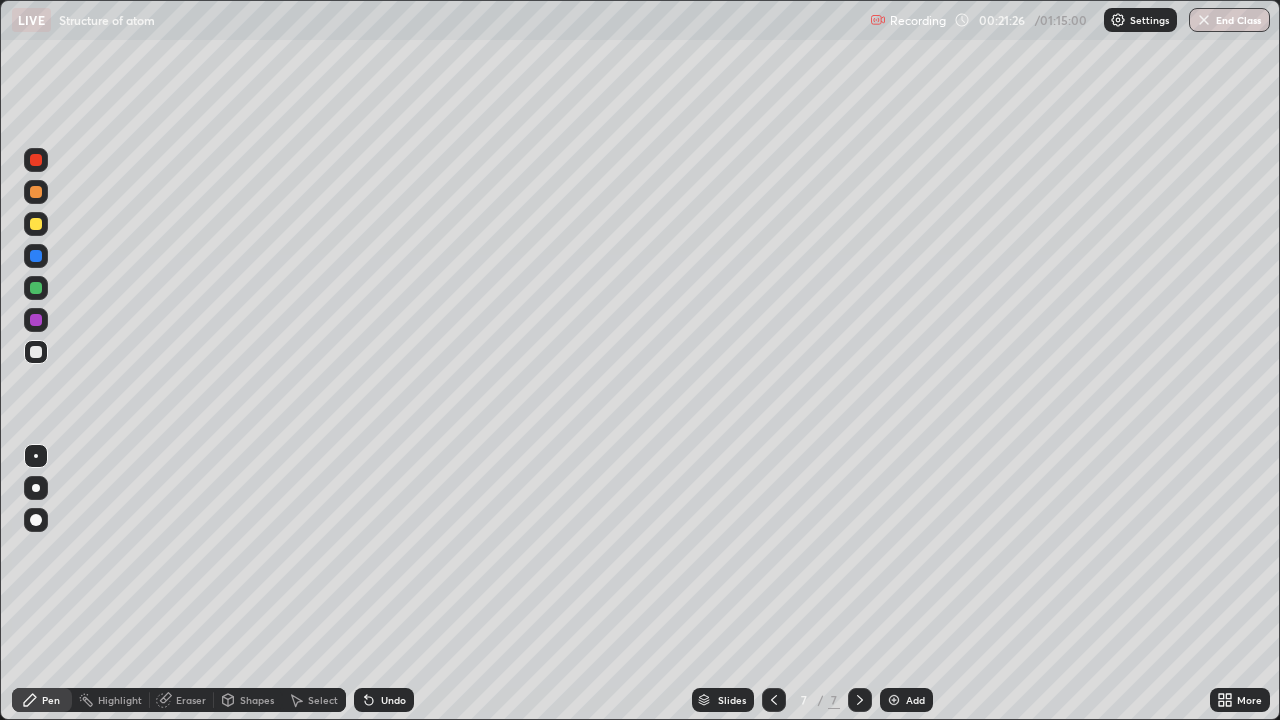 click at bounding box center [36, 320] 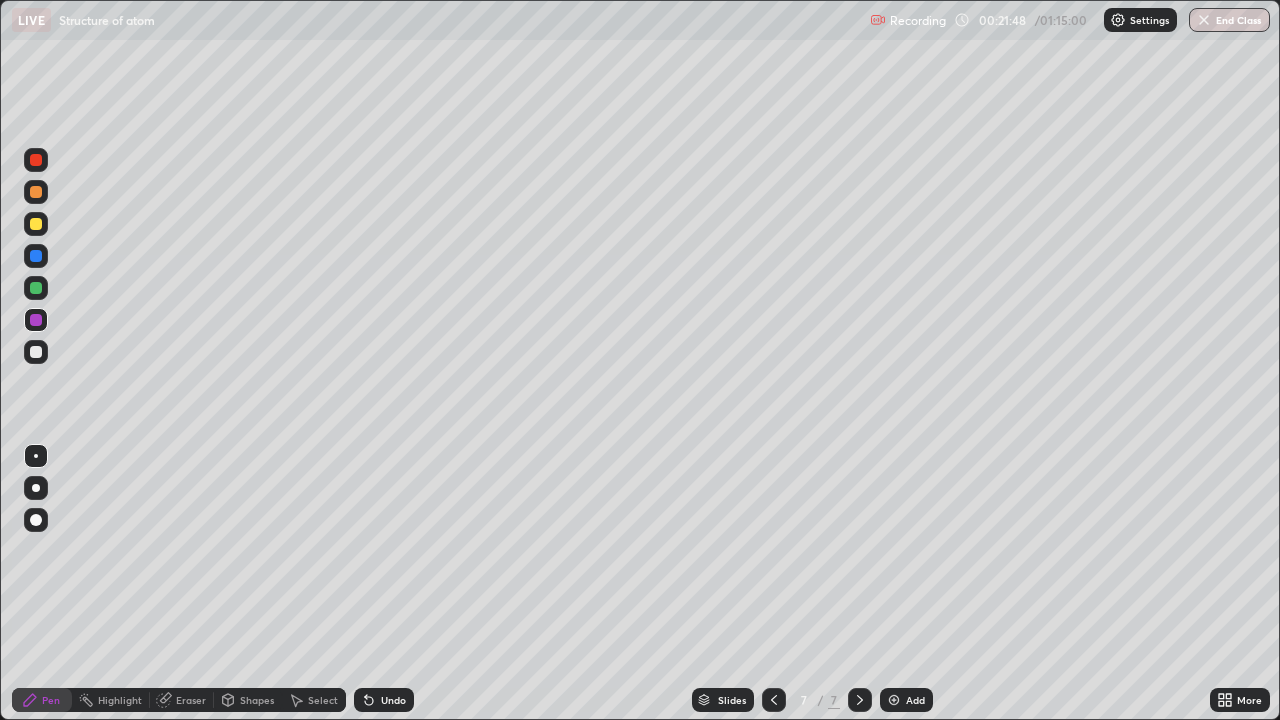 click on "Eraser" at bounding box center [191, 700] 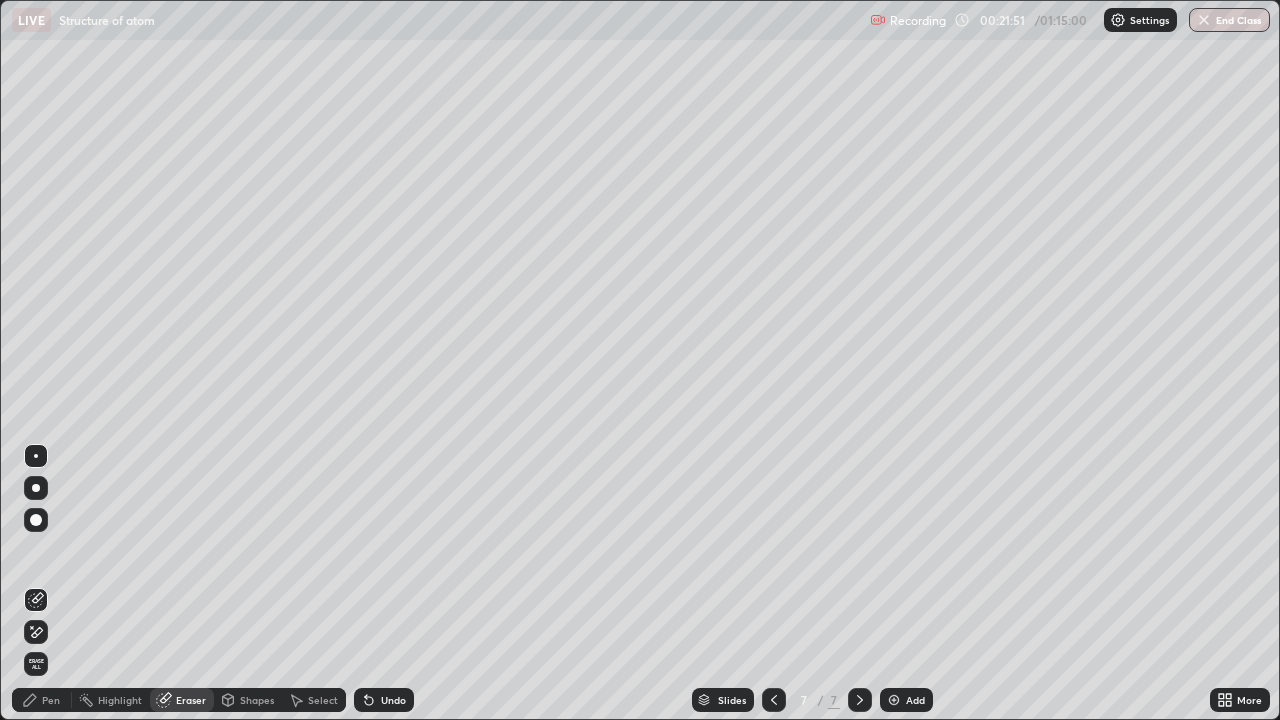 click on "Pen" at bounding box center (51, 700) 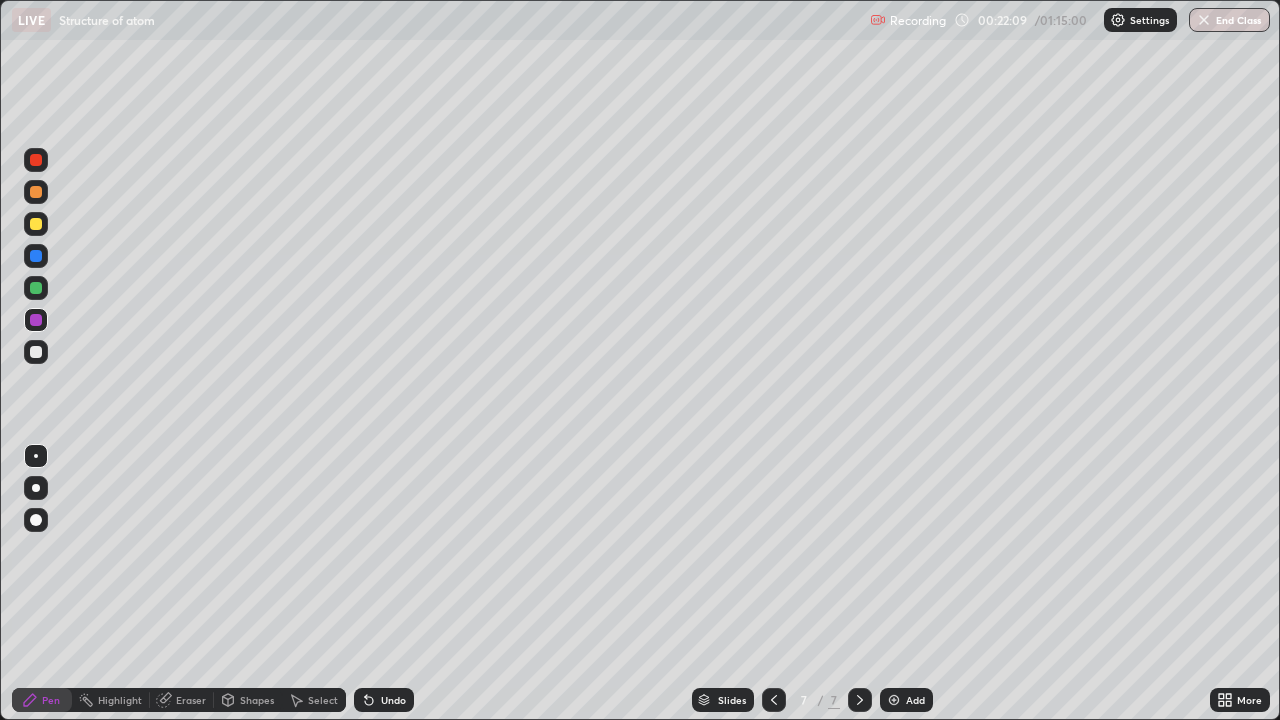 click at bounding box center [36, 160] 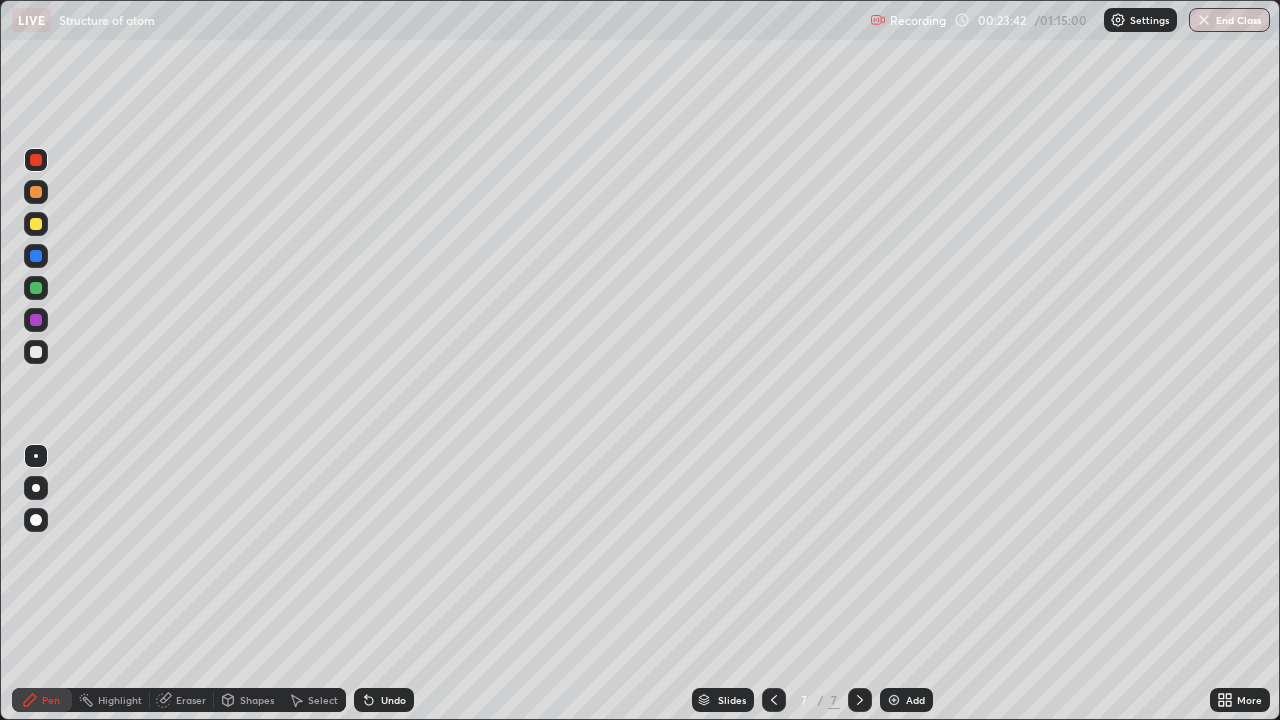 click on "Eraser" at bounding box center [182, 700] 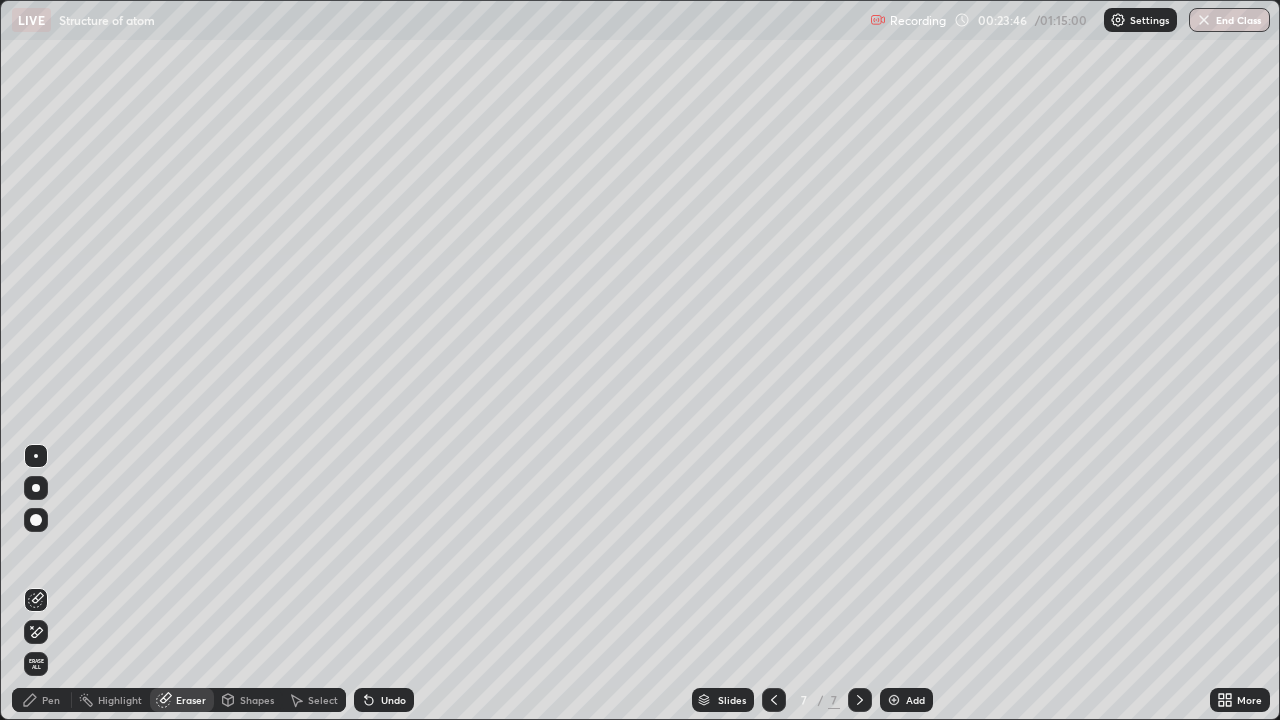 click on "Pen" at bounding box center (42, 700) 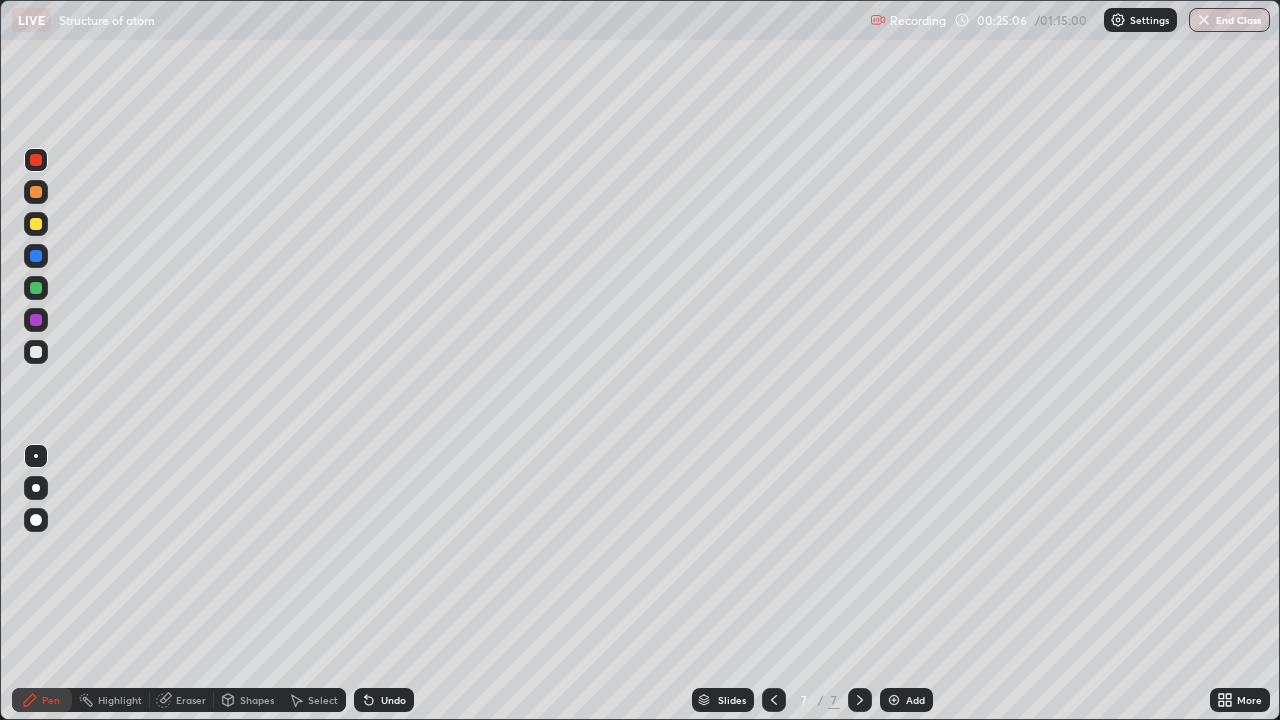 click at bounding box center (36, 352) 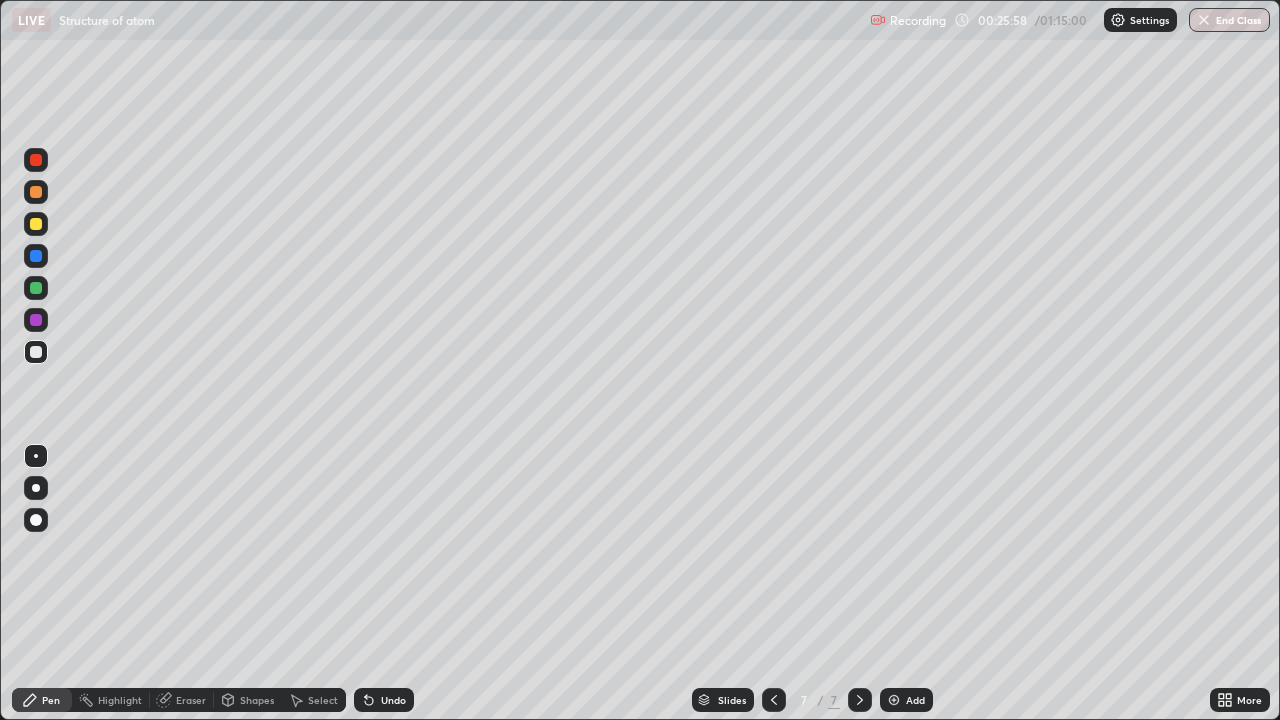 click at bounding box center [894, 700] 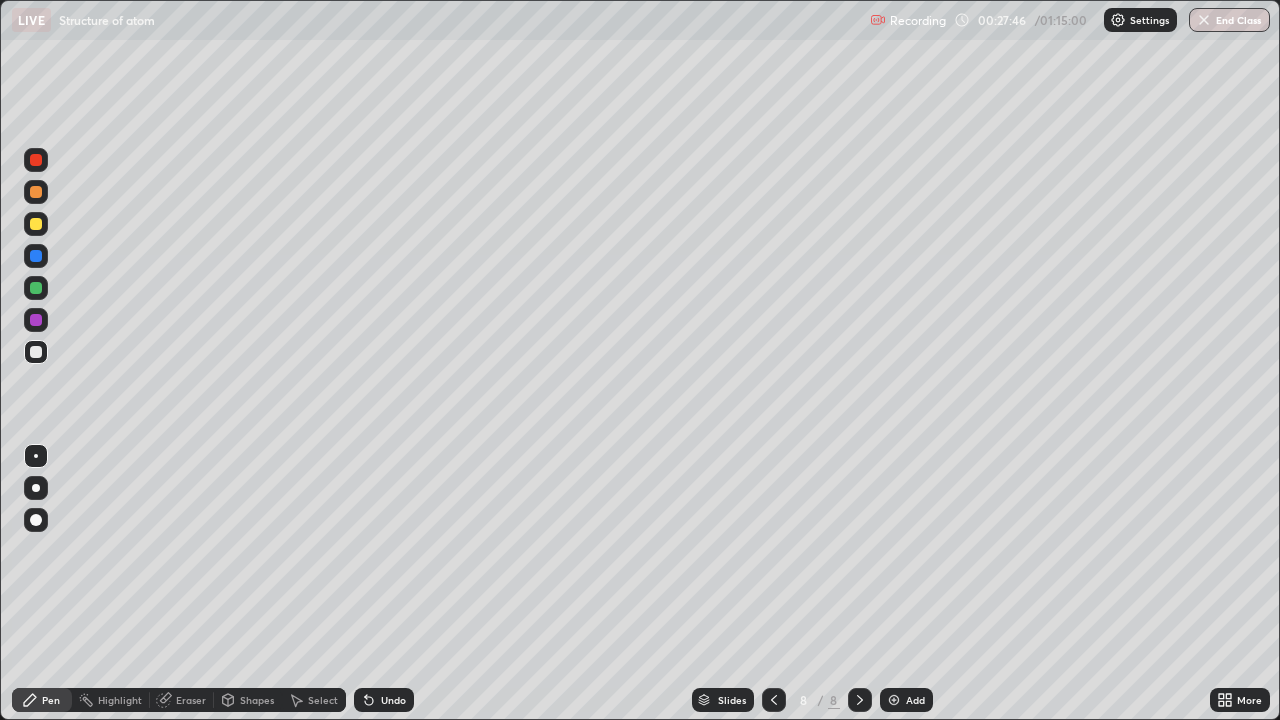 click at bounding box center [36, 224] 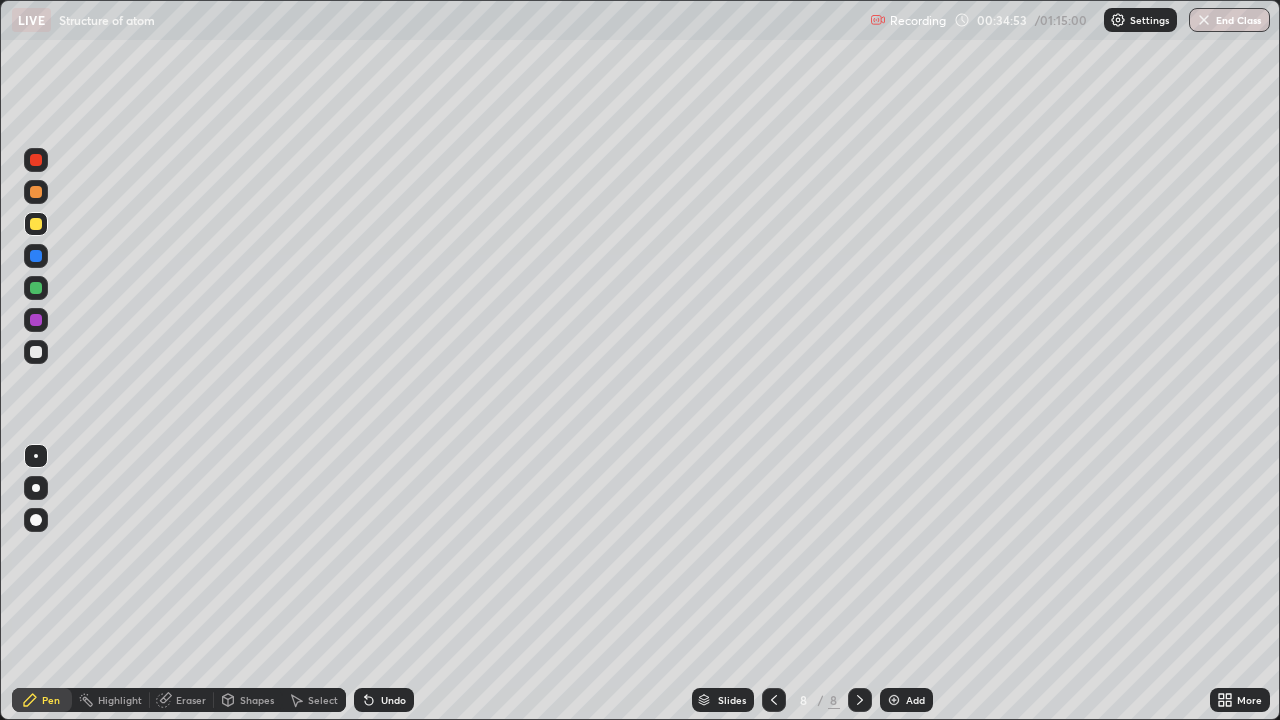 click at bounding box center [894, 700] 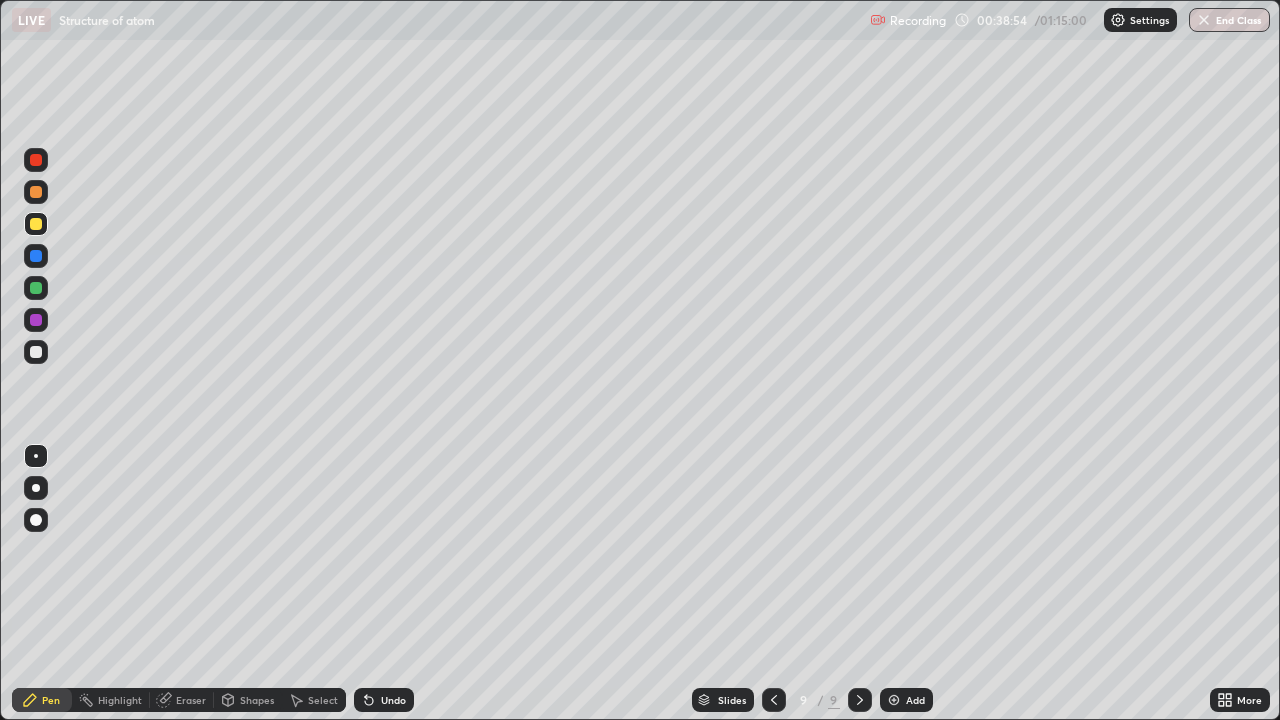 click at bounding box center [36, 320] 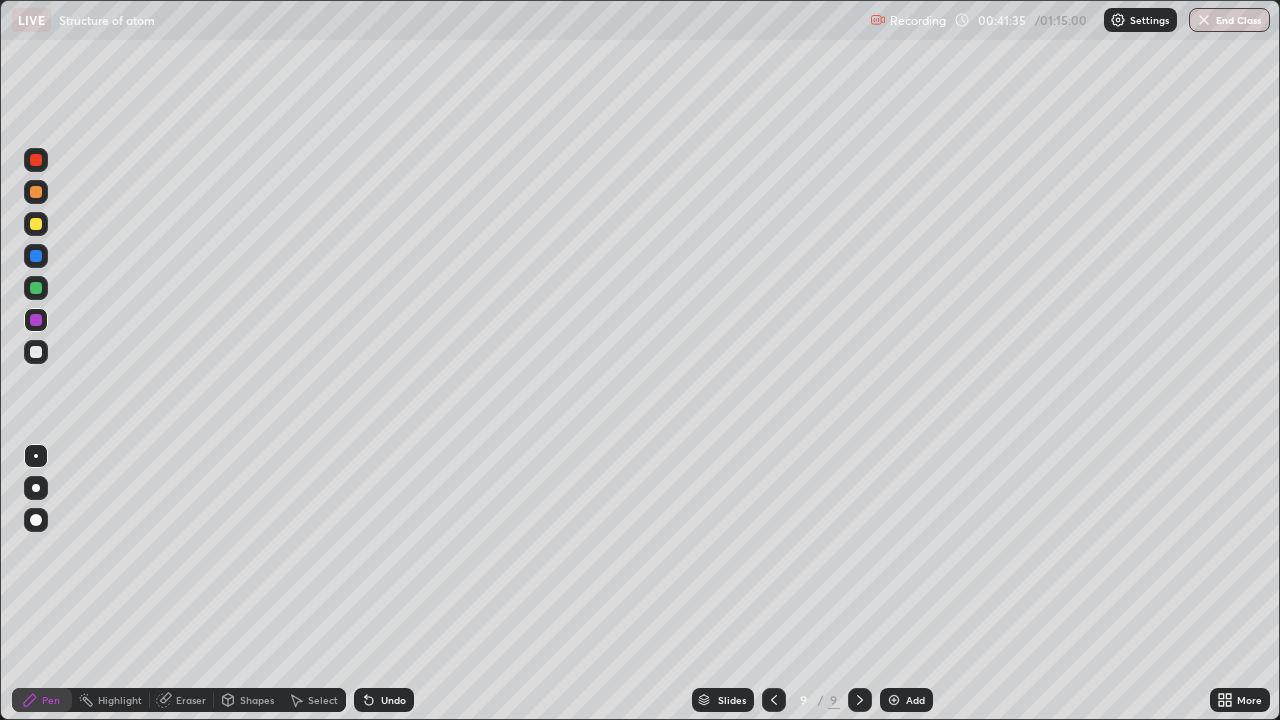 click 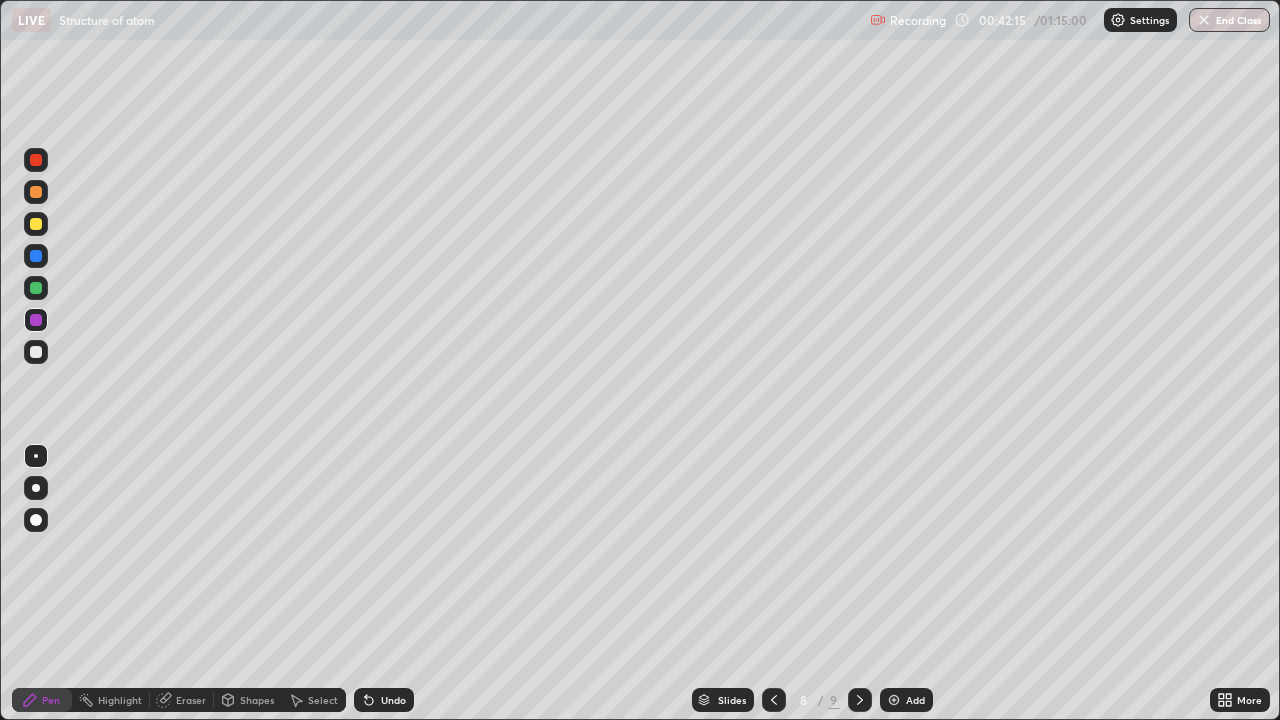 click 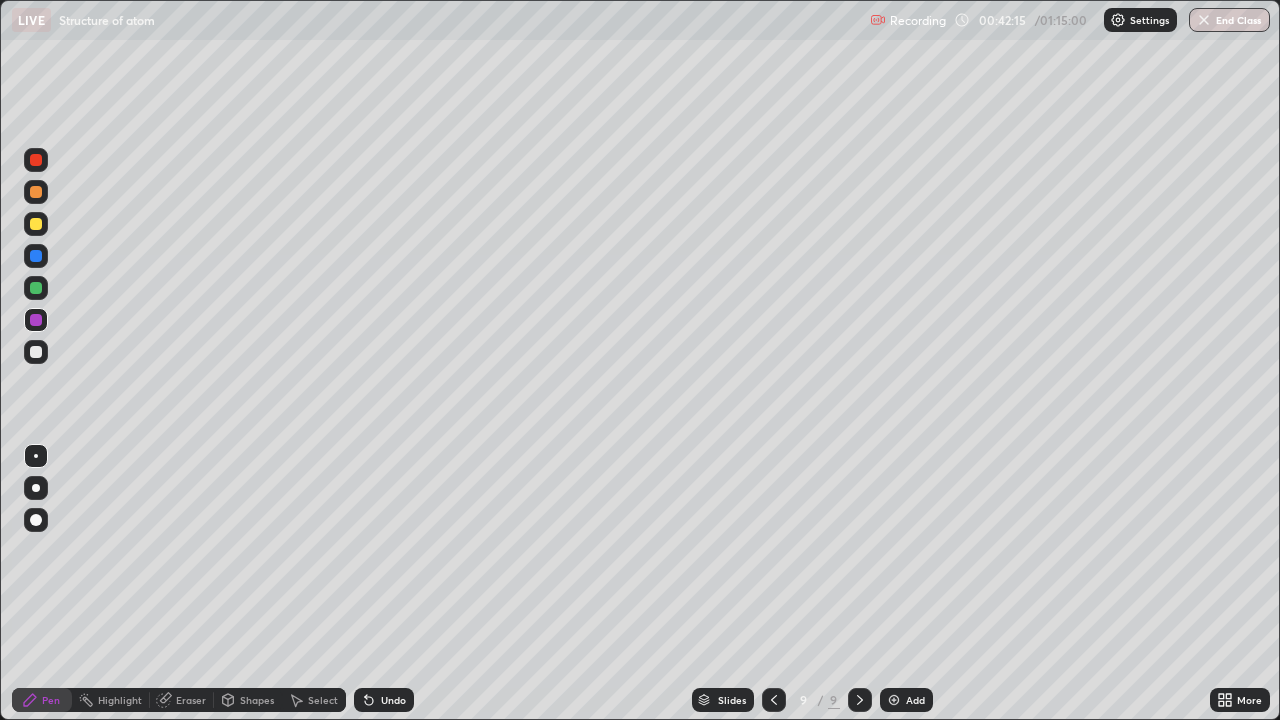 click at bounding box center (894, 700) 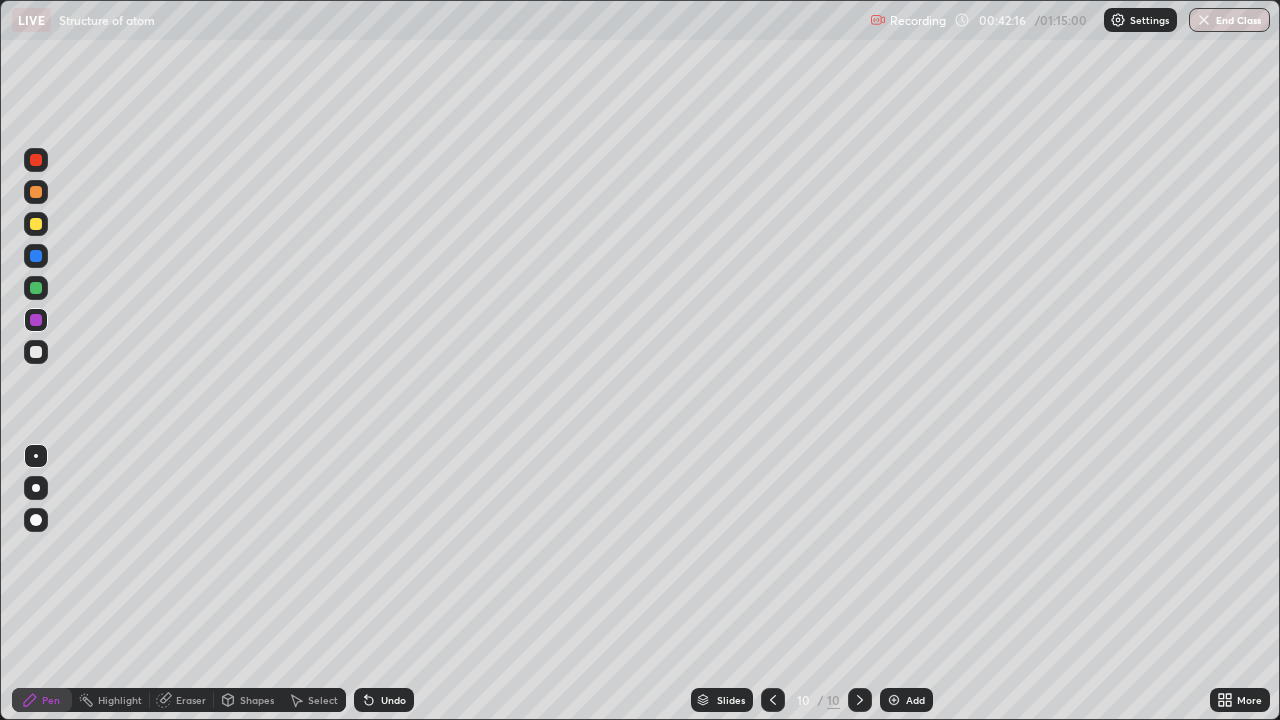click at bounding box center (36, 352) 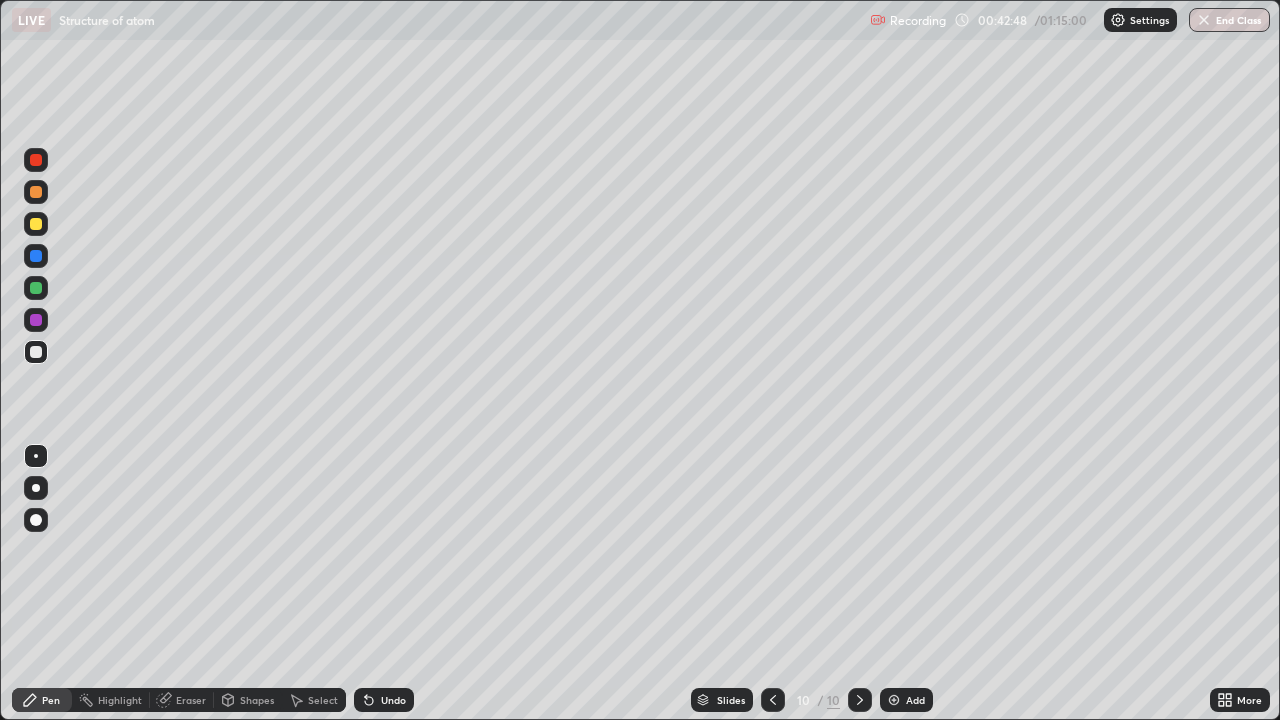 click at bounding box center [894, 700] 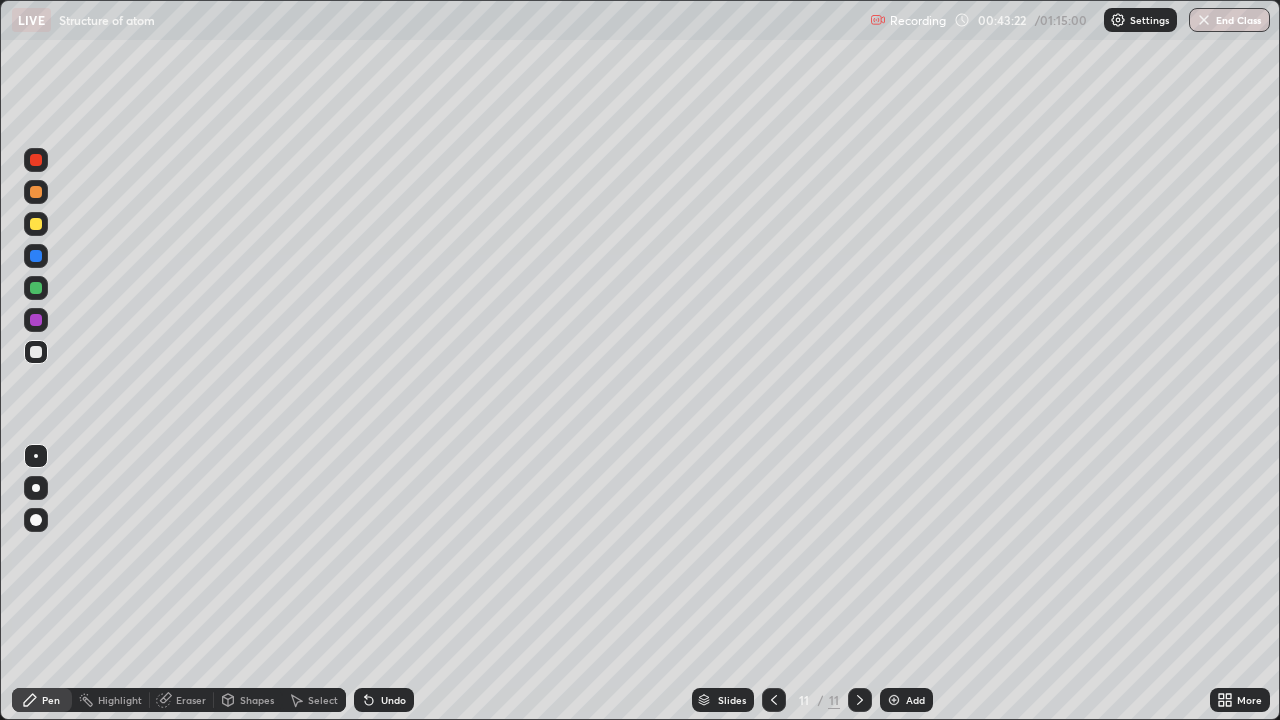 click at bounding box center [36, 224] 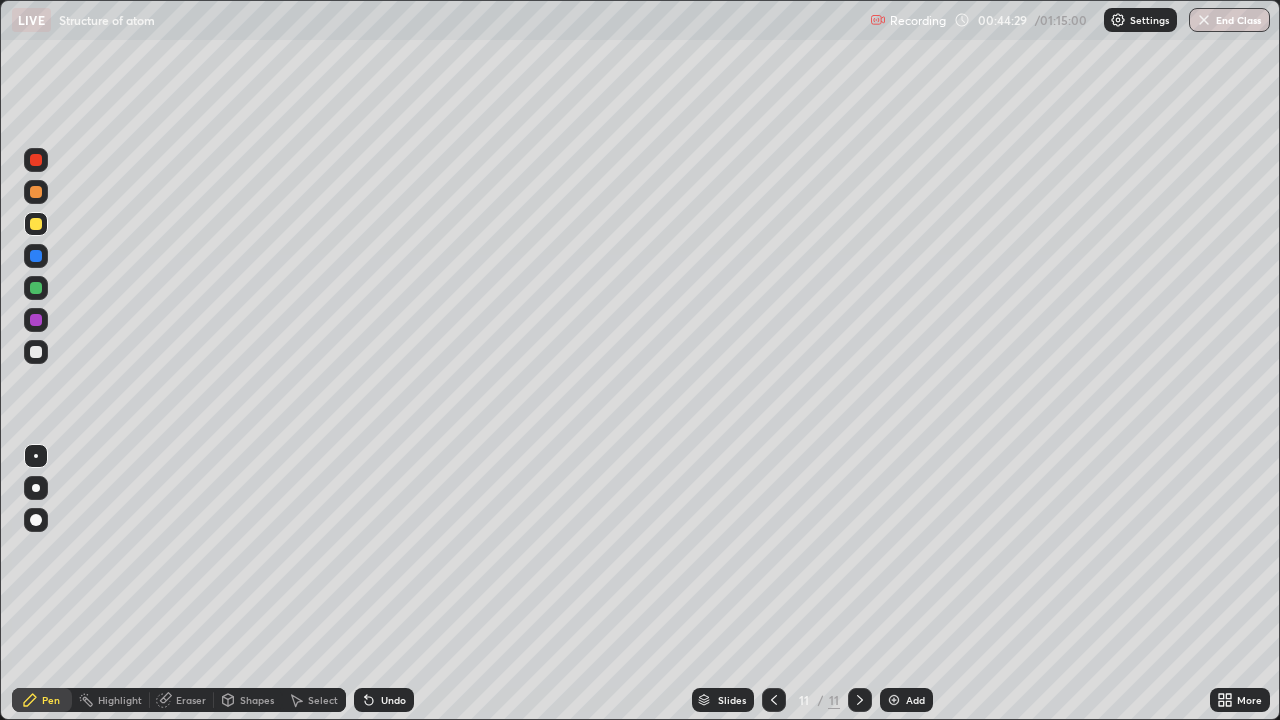 click at bounding box center [36, 352] 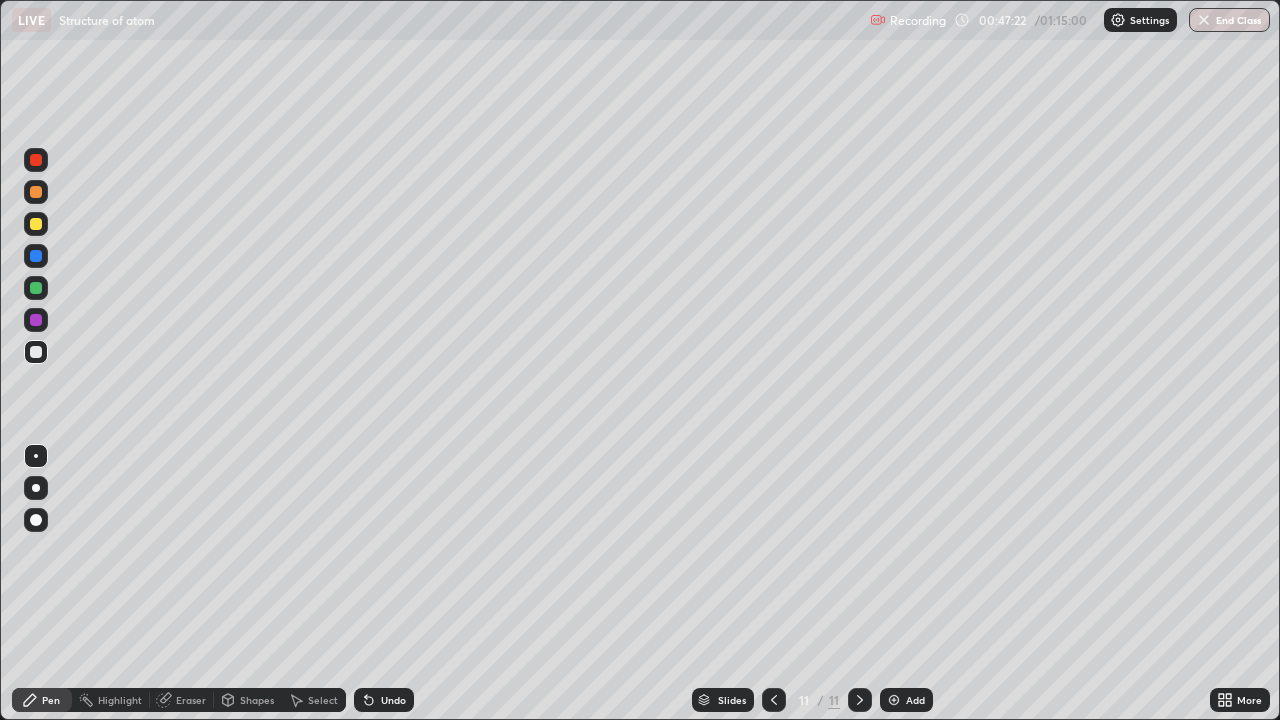 click at bounding box center [894, 700] 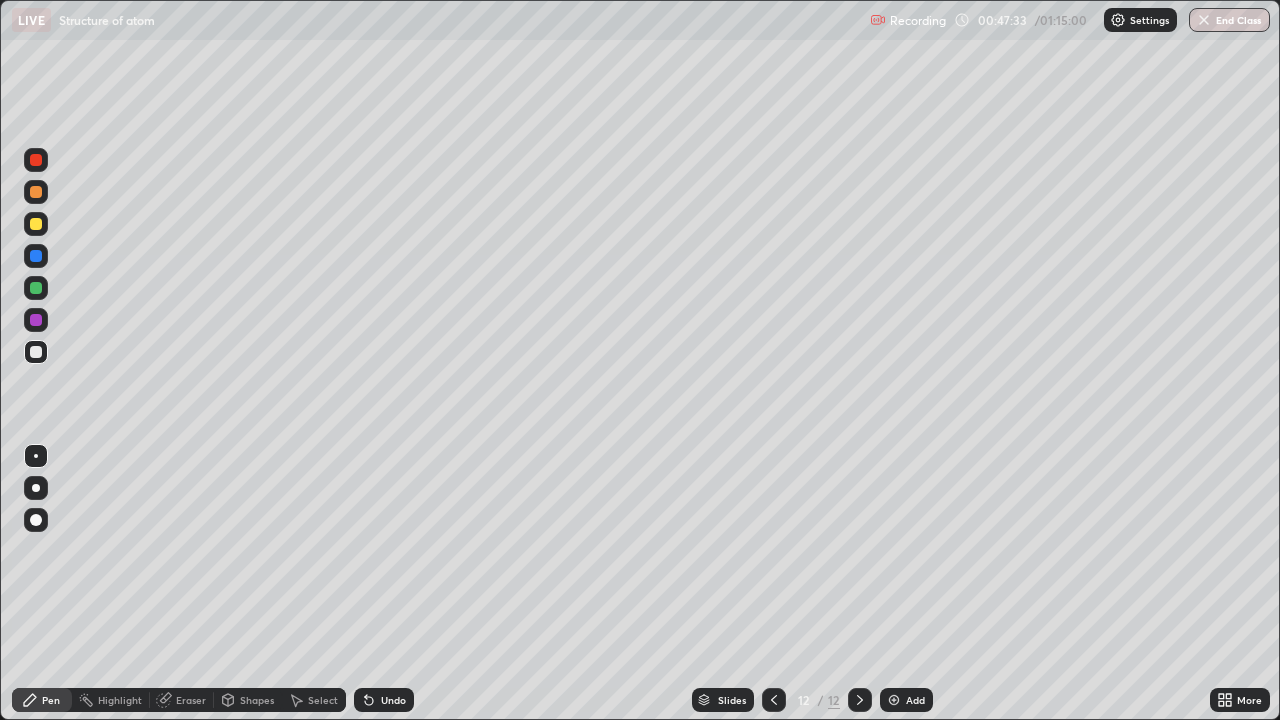 click on "Eraser" at bounding box center (182, 700) 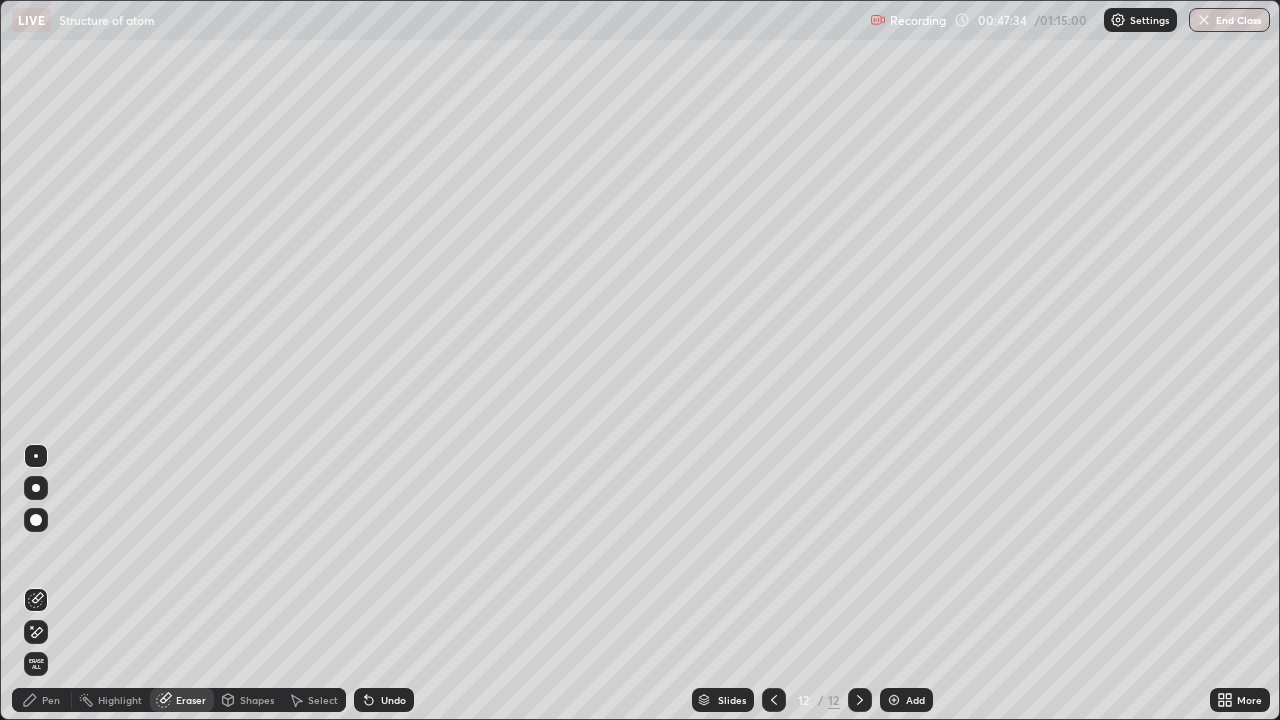 click on "Pen" at bounding box center (42, 700) 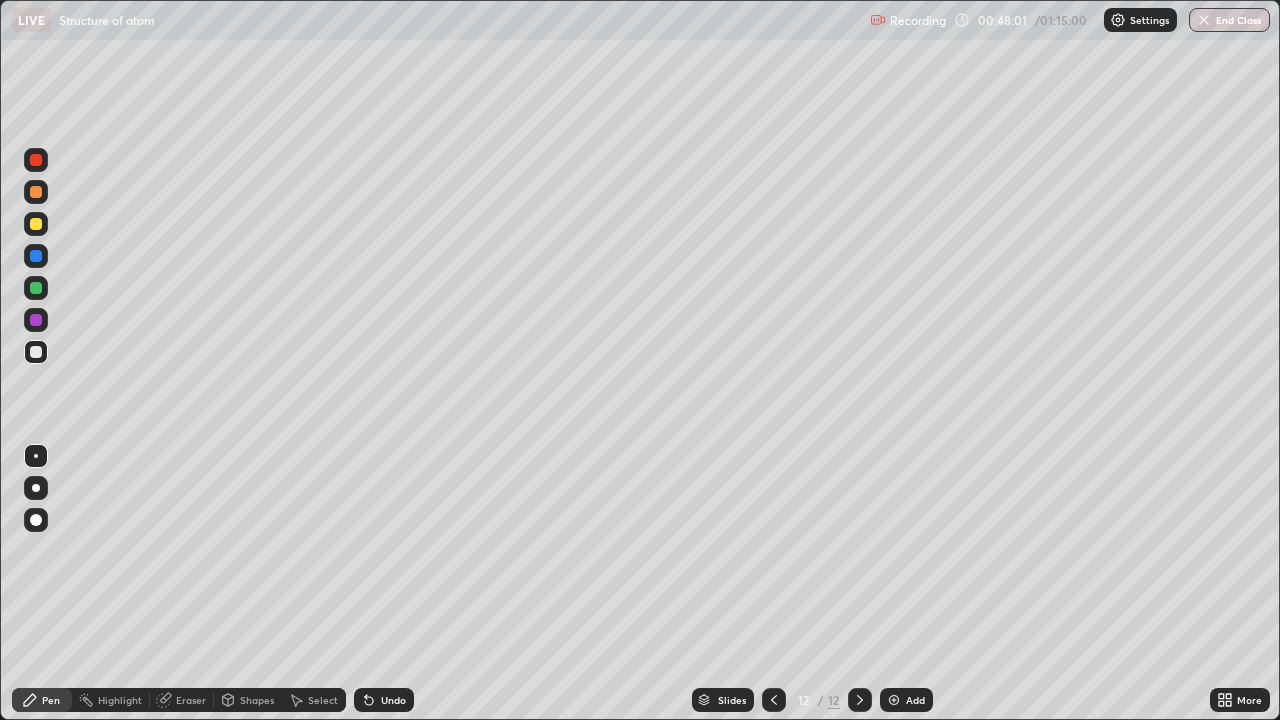 click at bounding box center (36, 192) 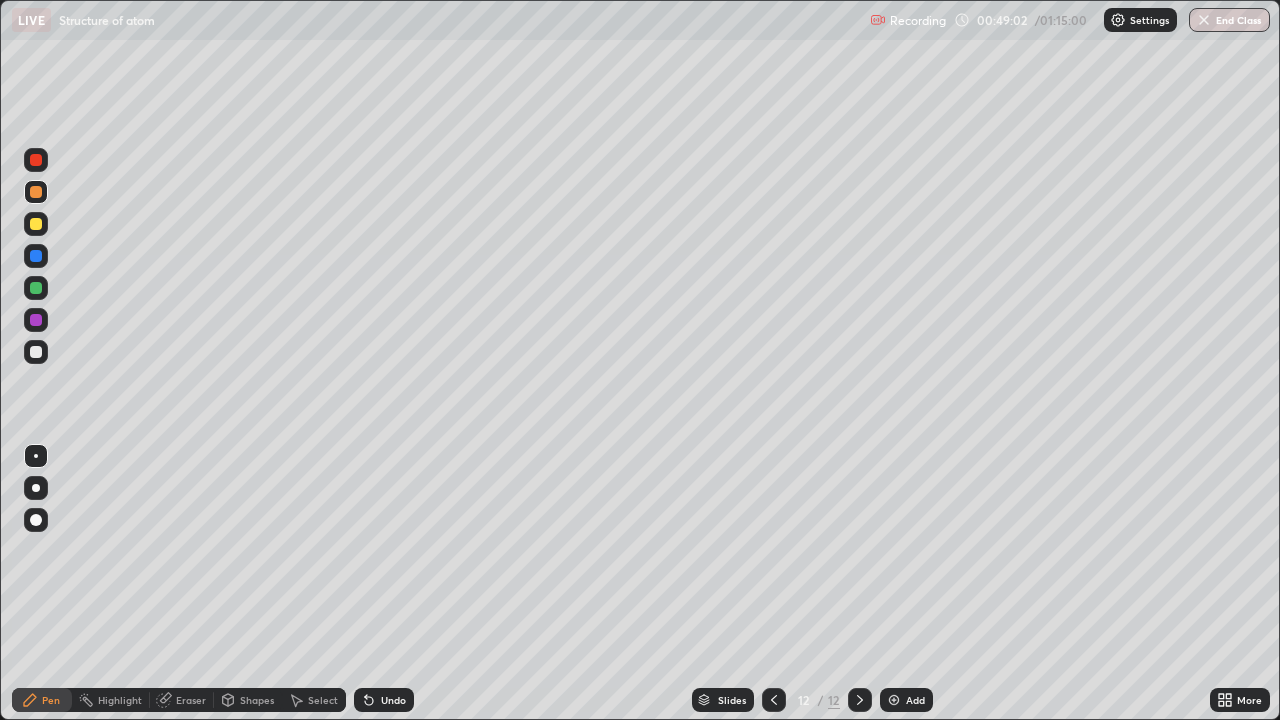 click at bounding box center (894, 700) 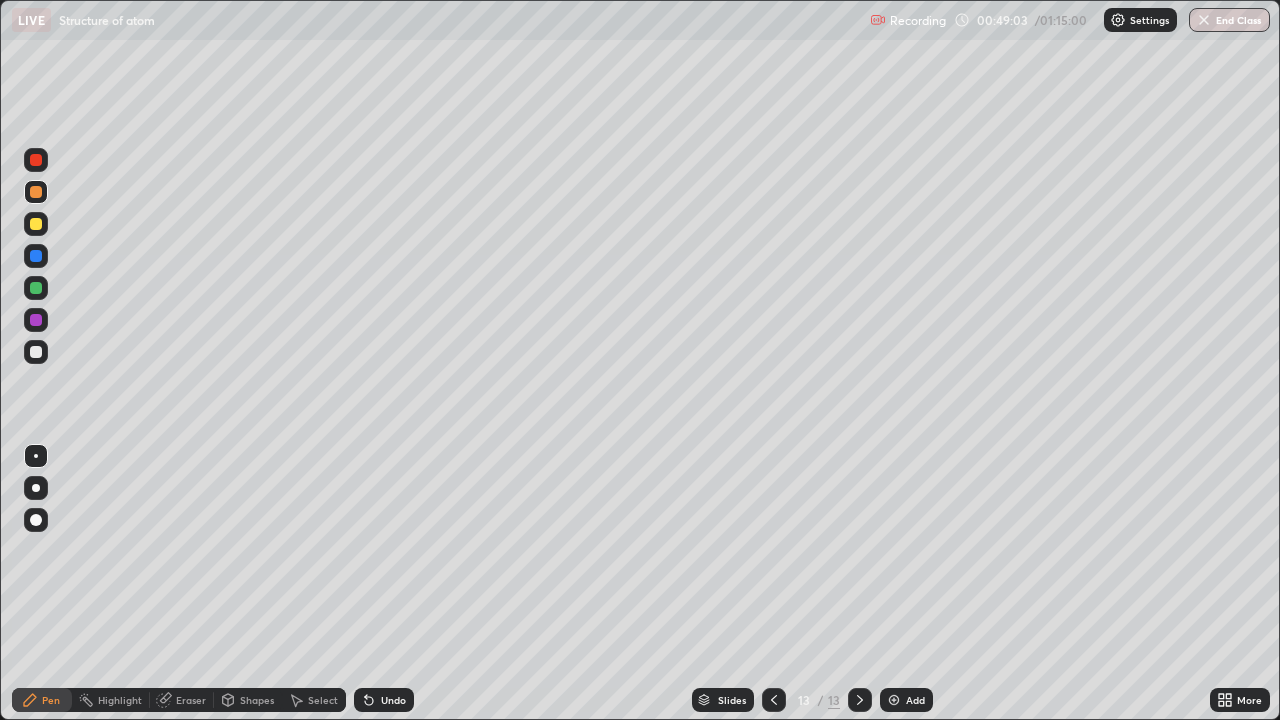 click at bounding box center (36, 352) 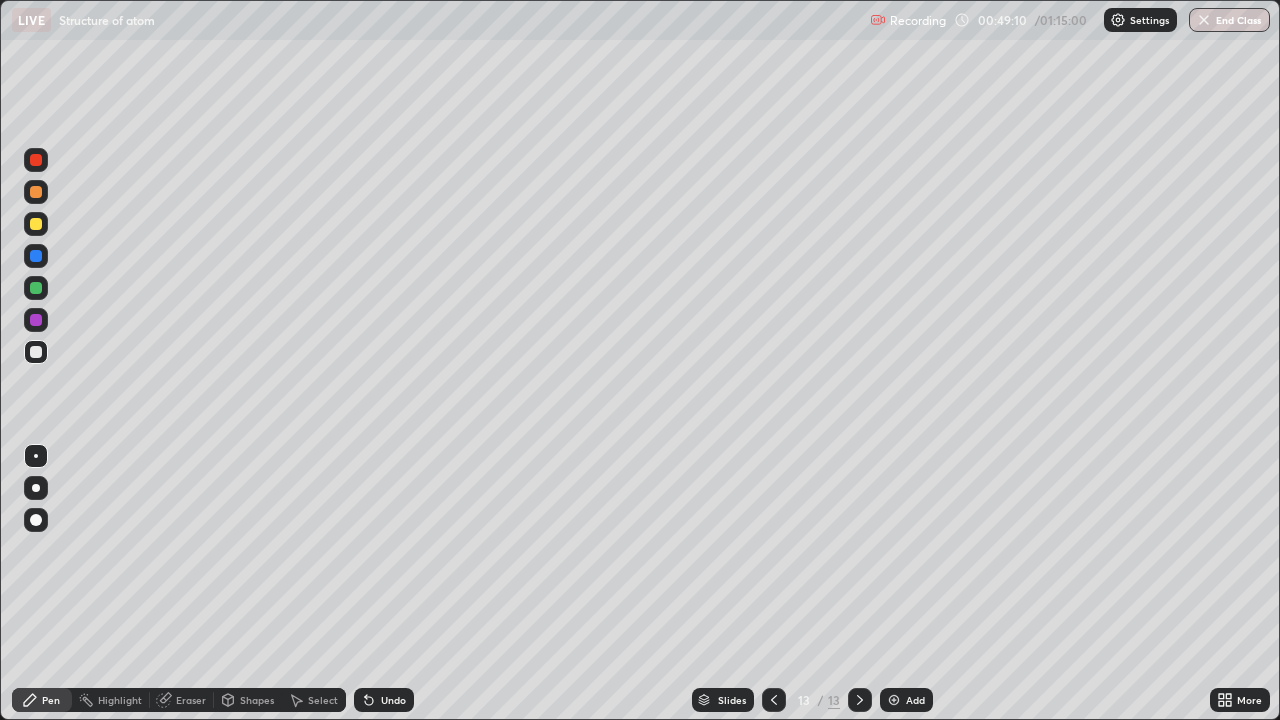 click on "Eraser" at bounding box center [191, 700] 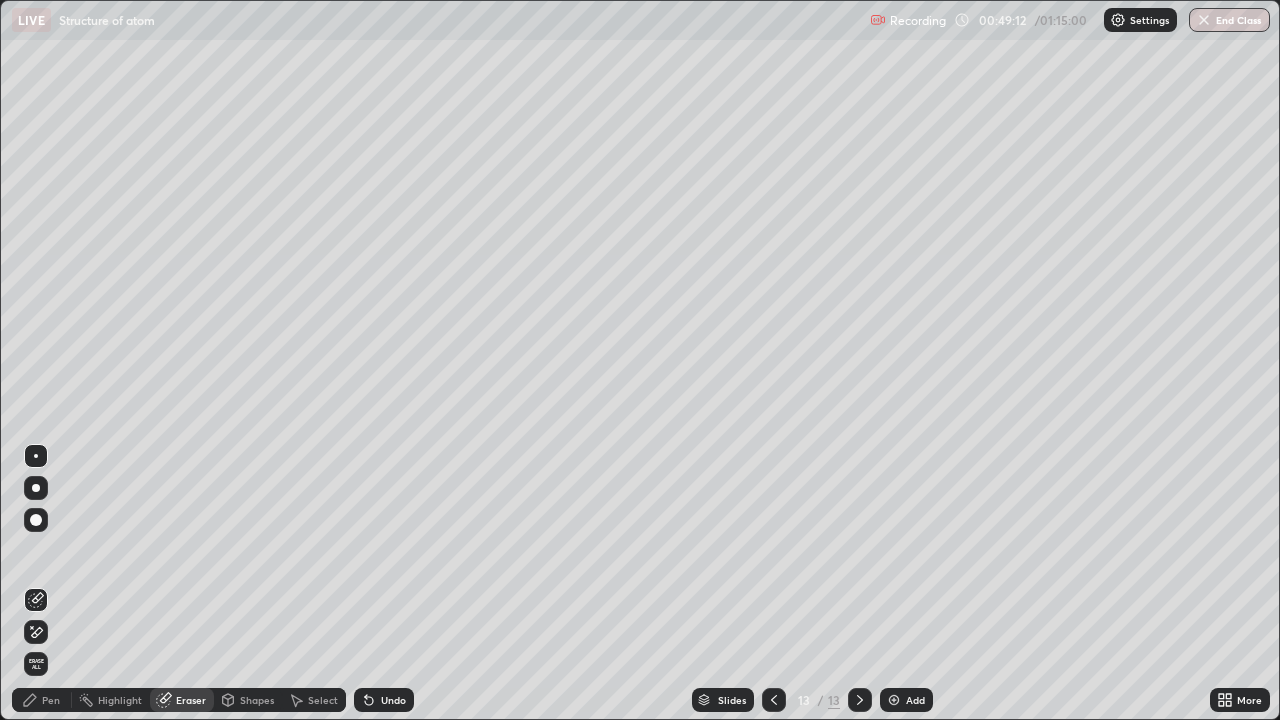 click on "Pen" at bounding box center (51, 700) 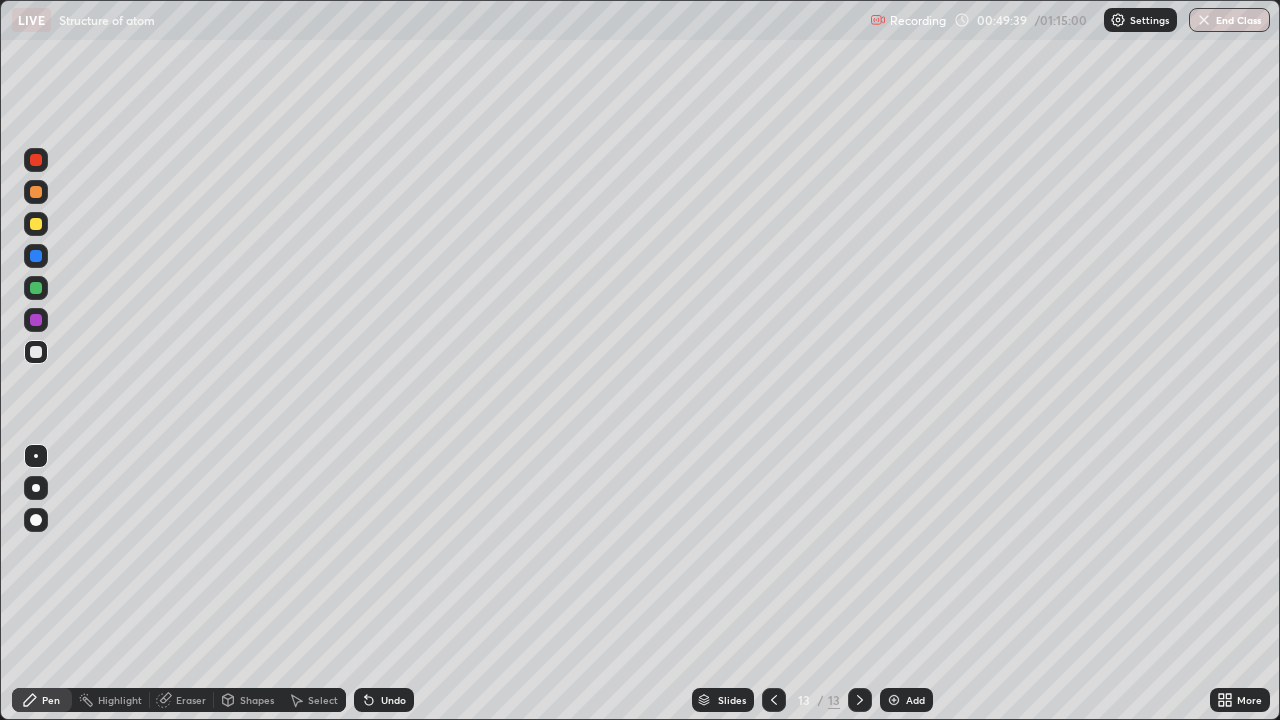 click at bounding box center [36, 224] 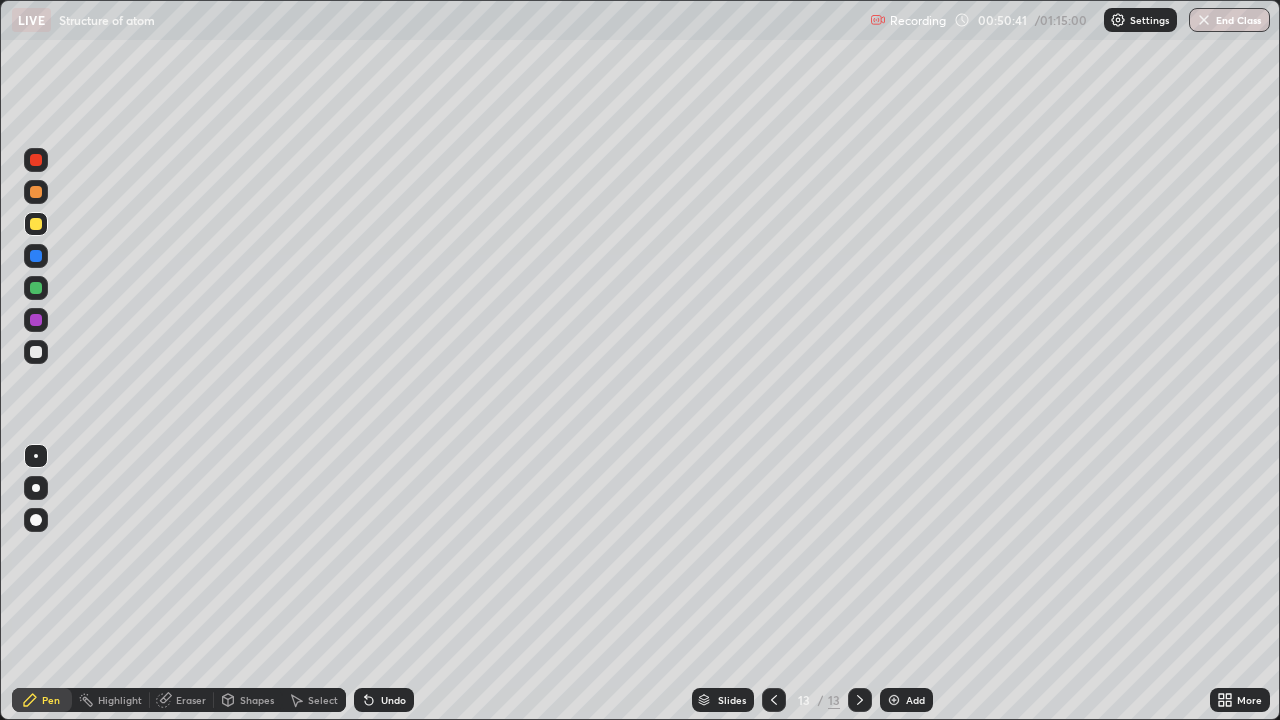 click at bounding box center [36, 288] 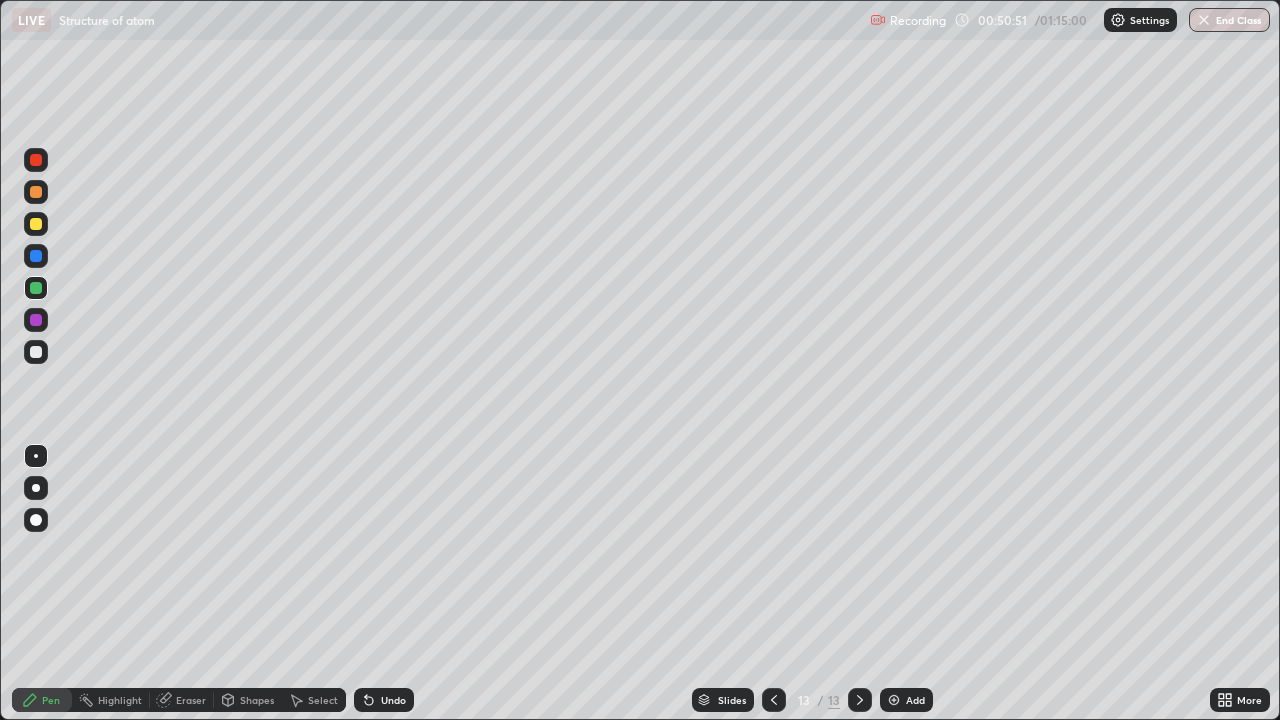 click at bounding box center (36, 352) 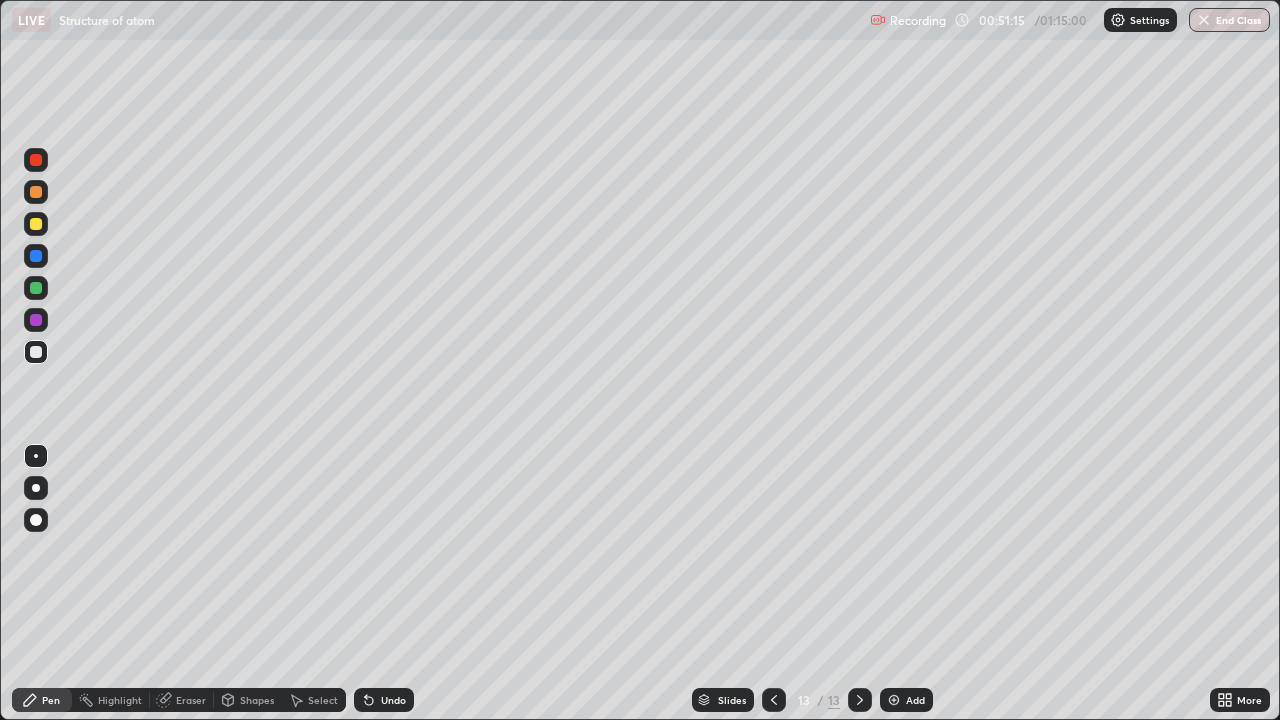 click 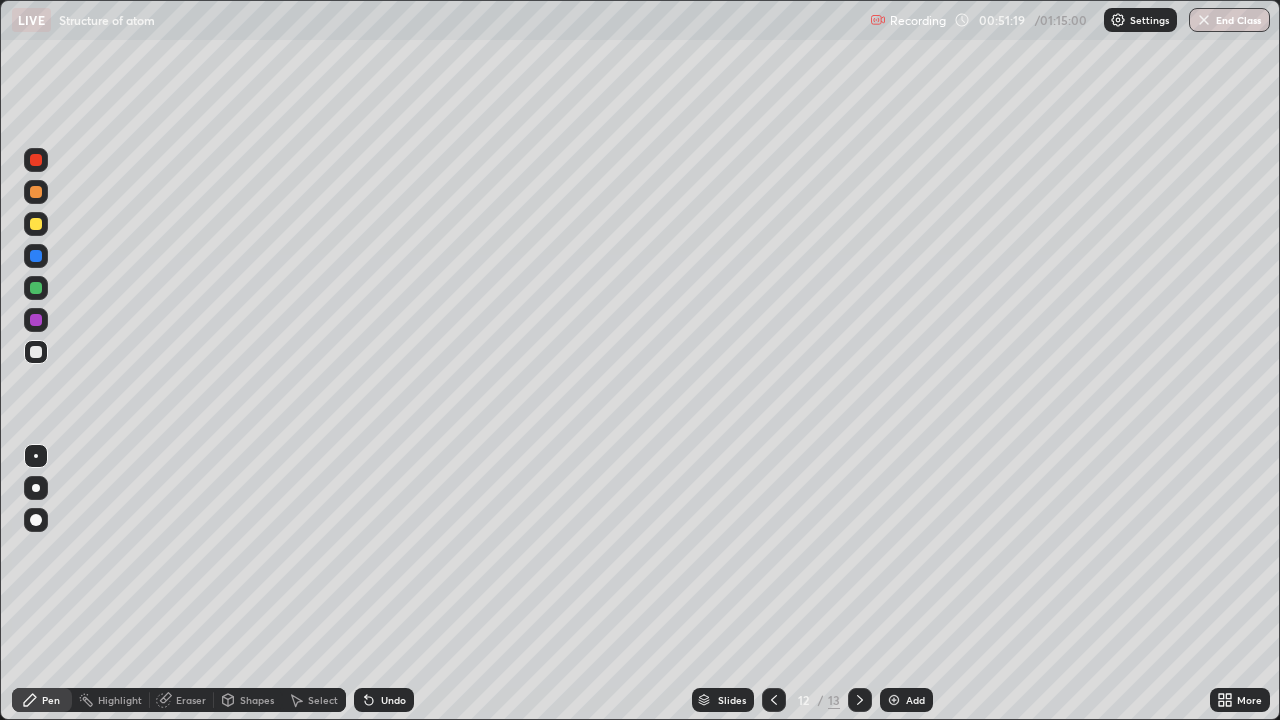 click 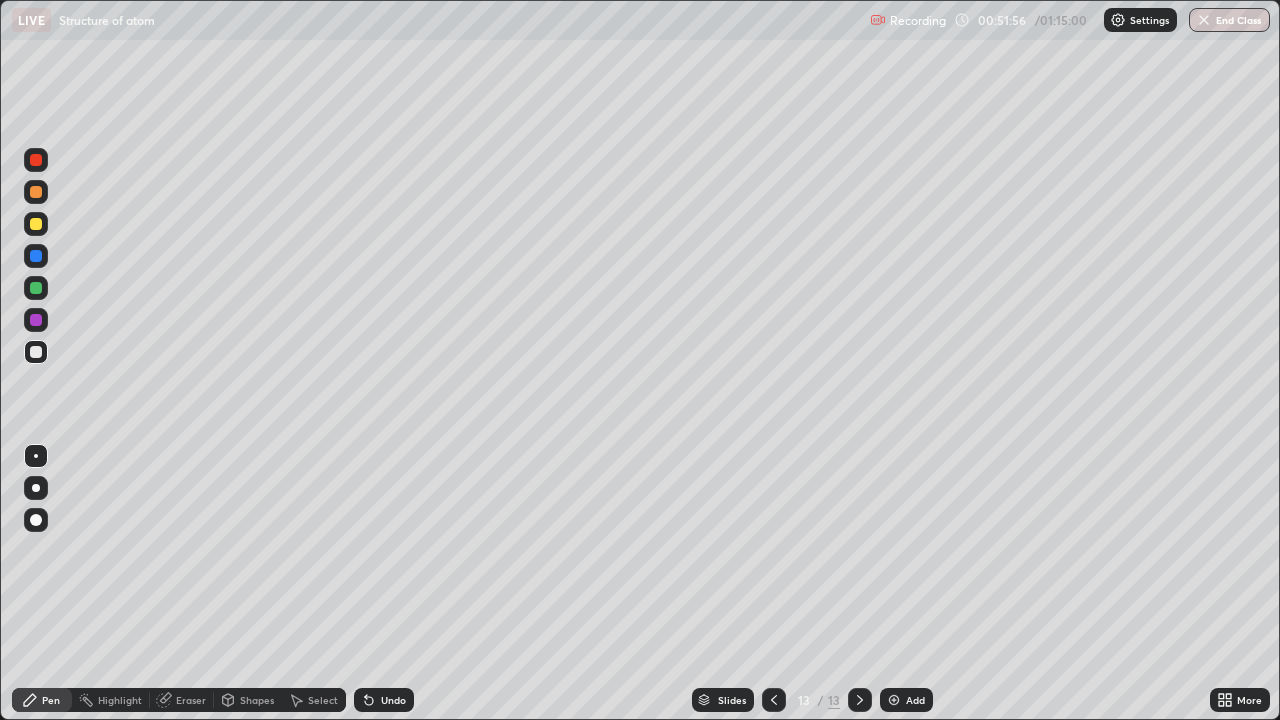 click at bounding box center [894, 700] 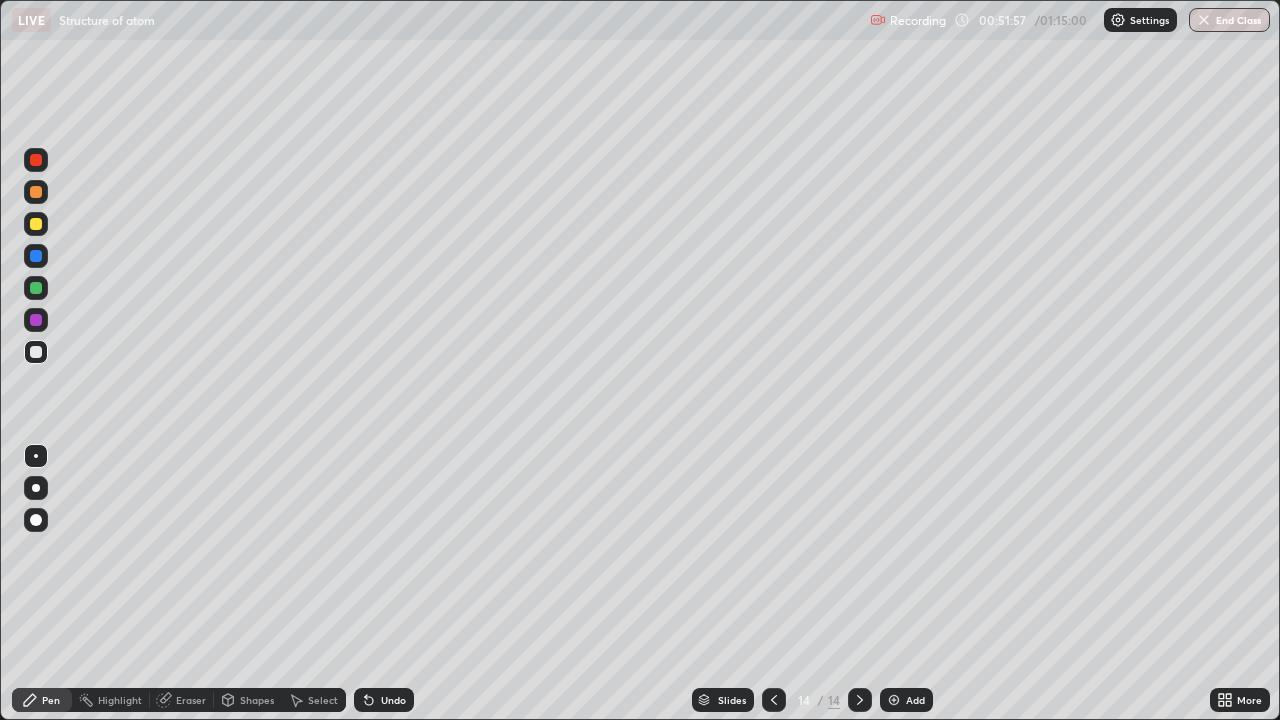 click at bounding box center [36, 224] 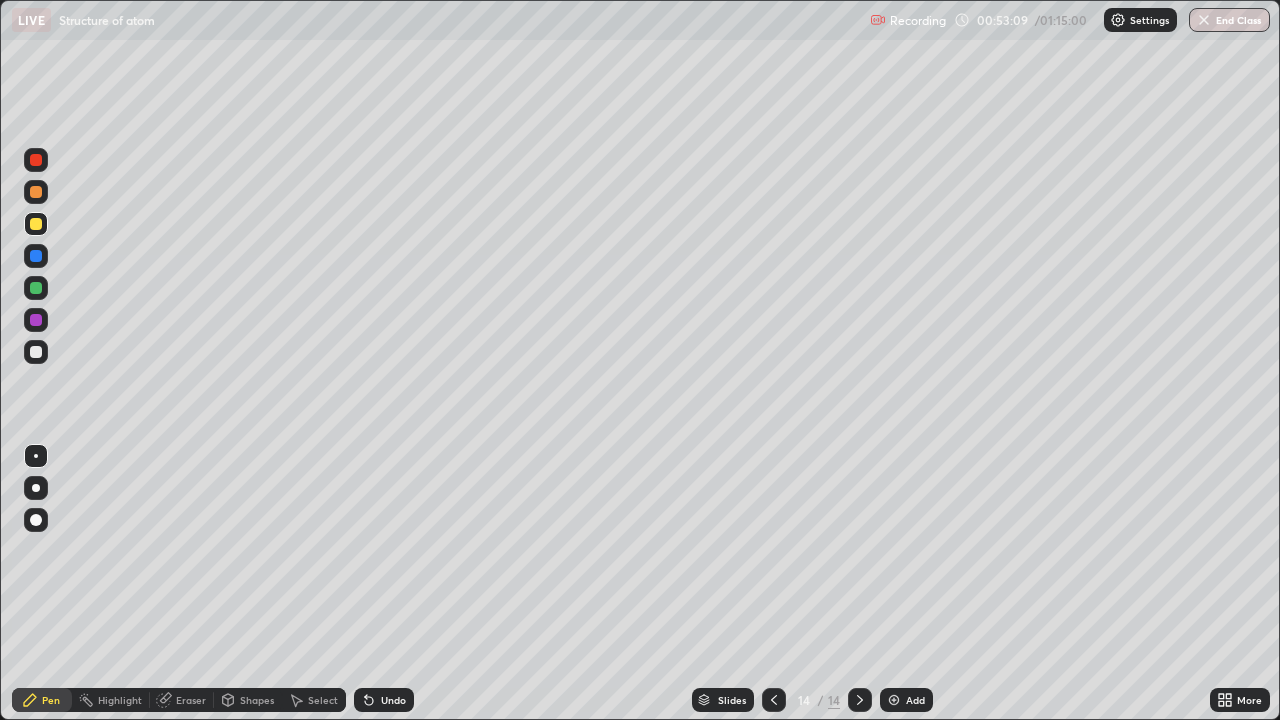 click at bounding box center [36, 288] 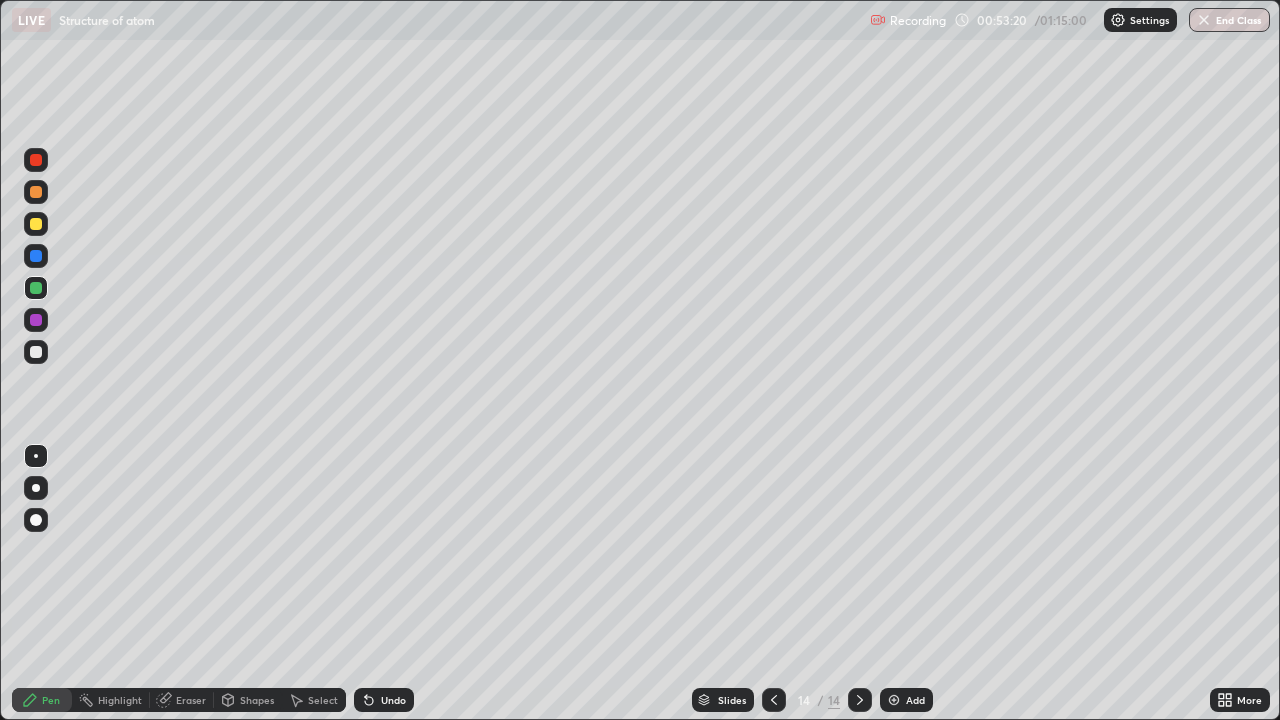 click at bounding box center [36, 352] 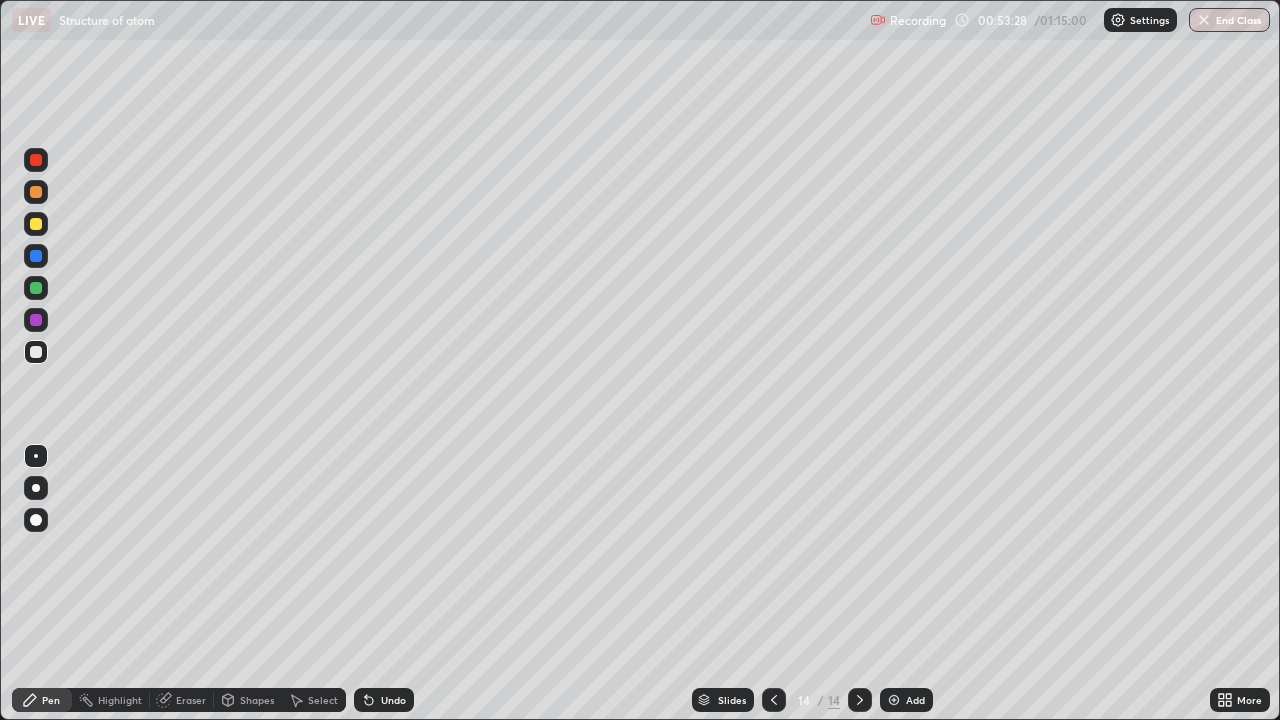 click at bounding box center [36, 224] 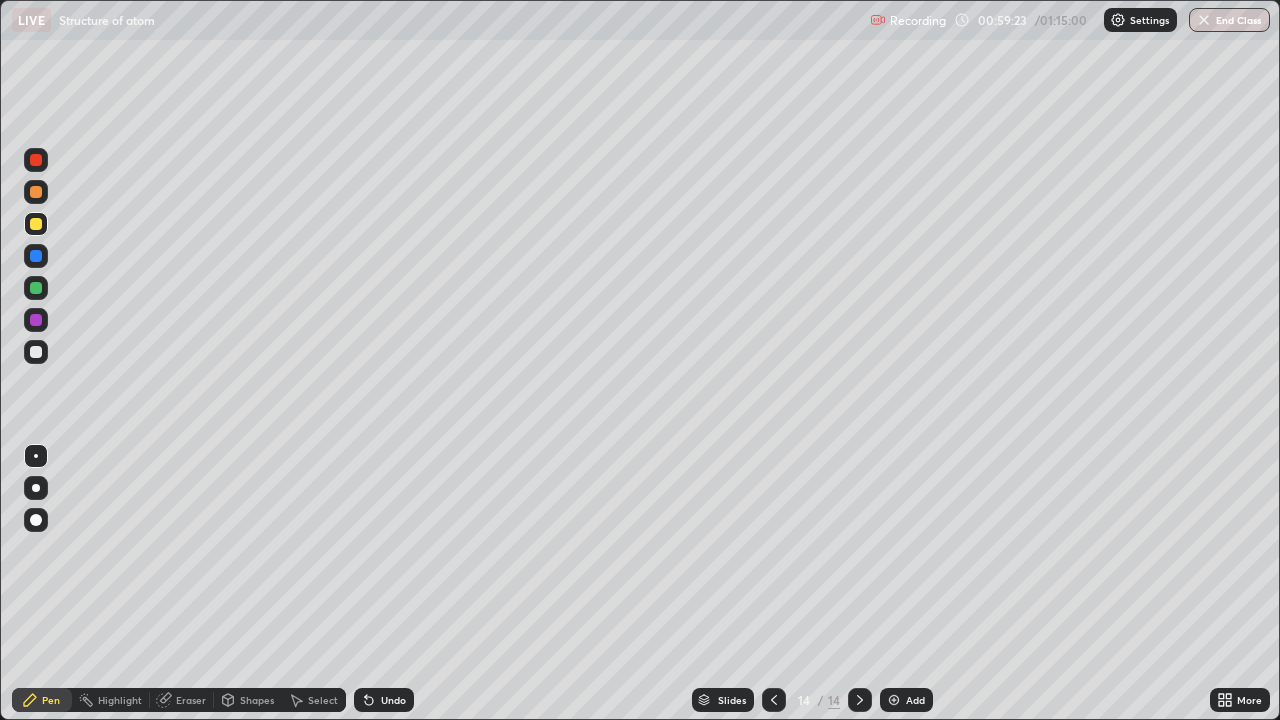 click at bounding box center (894, 700) 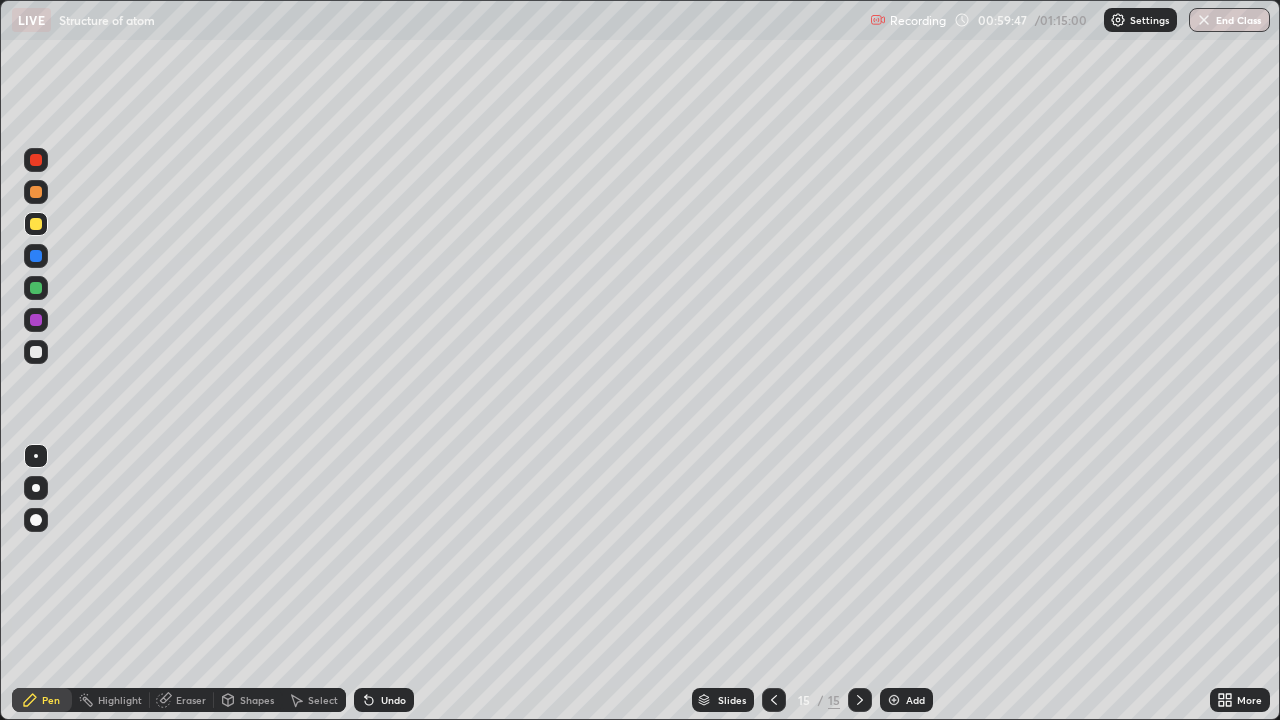 click on "Eraser" at bounding box center (191, 700) 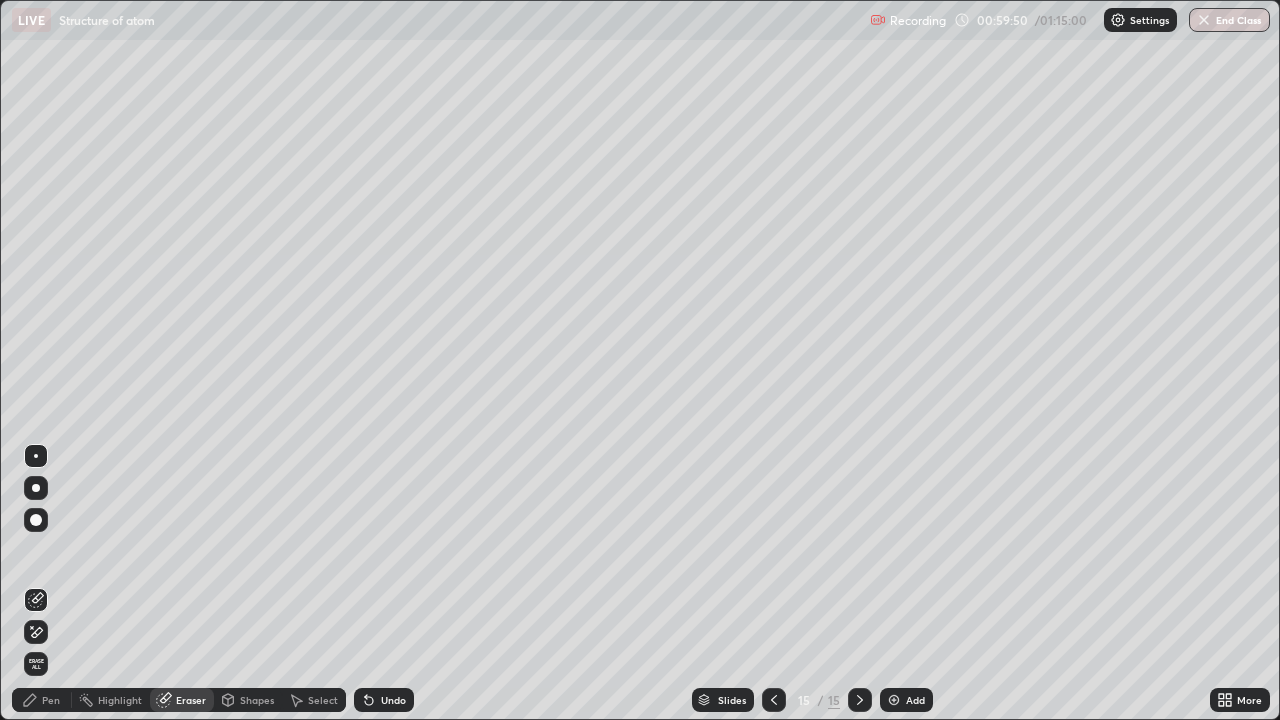 click on "Pen" at bounding box center (51, 700) 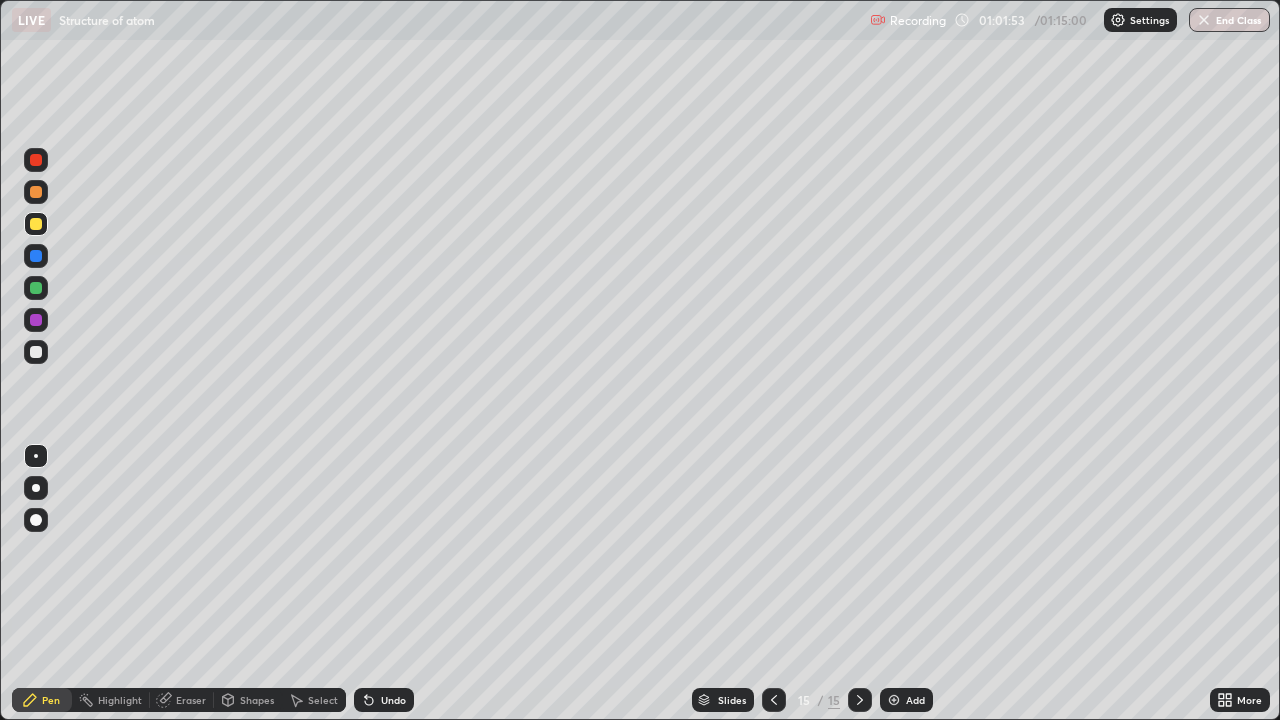 click at bounding box center [894, 700] 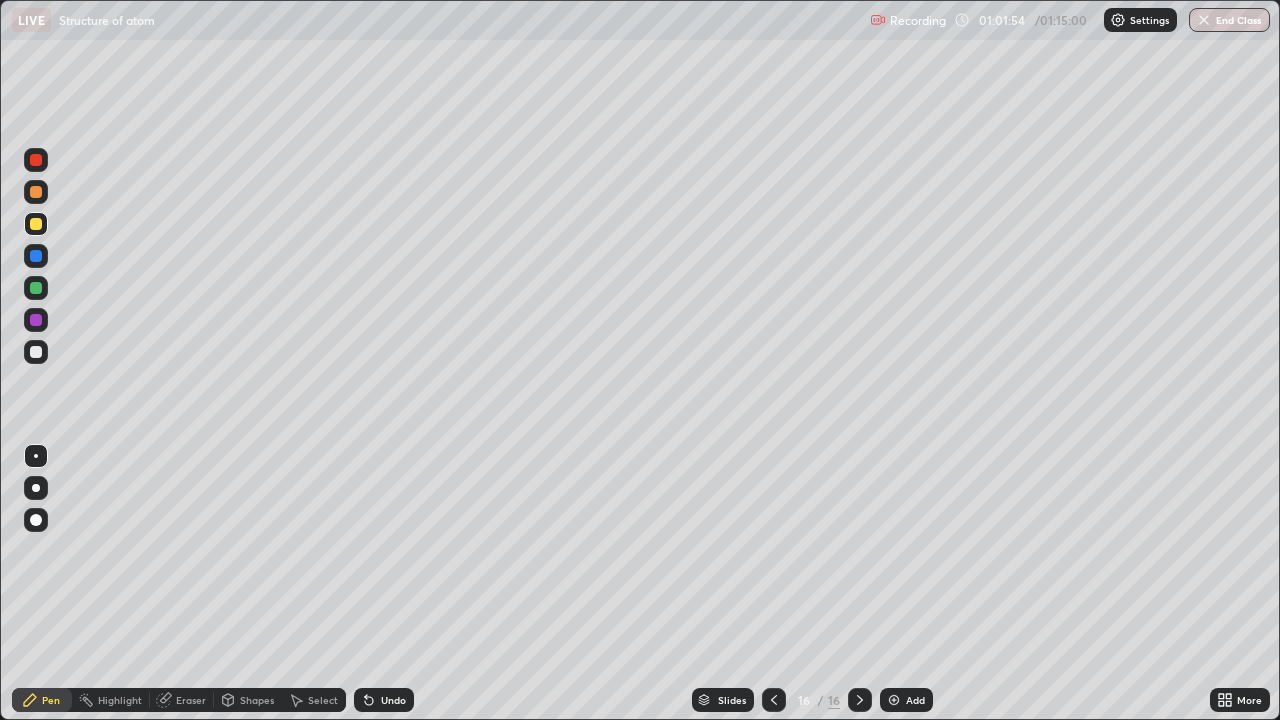 click at bounding box center [36, 352] 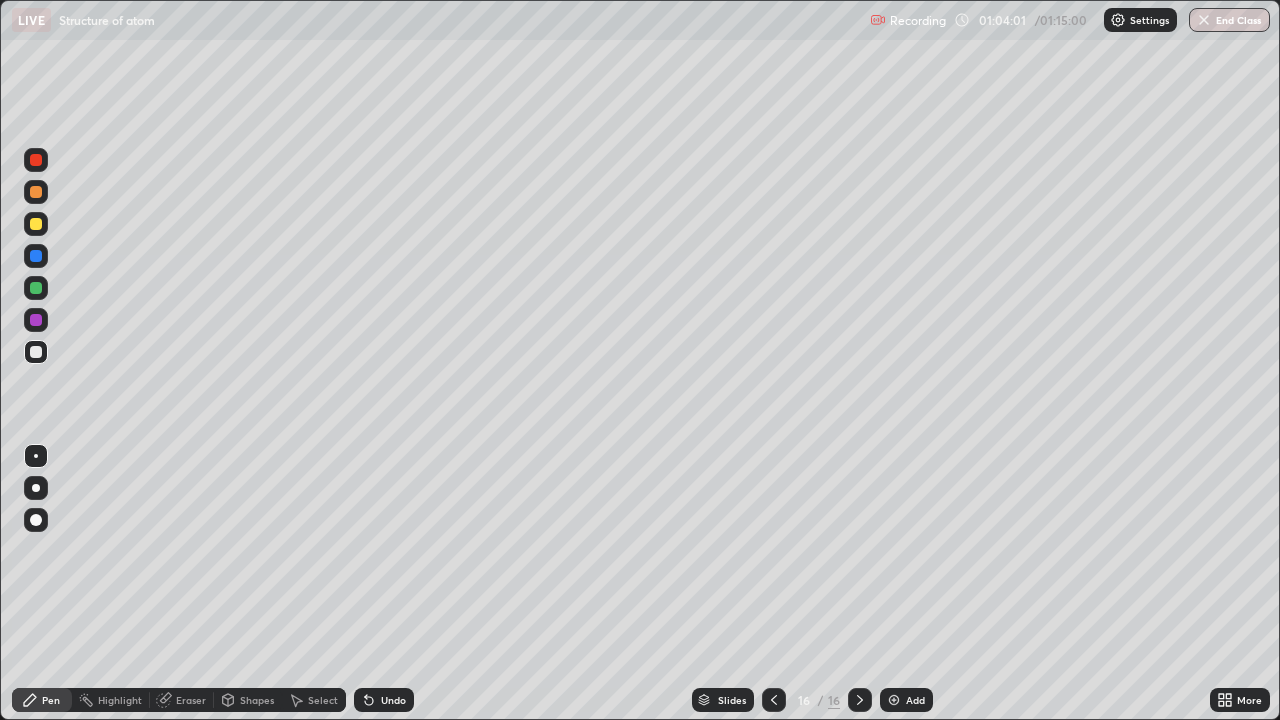 click at bounding box center [894, 700] 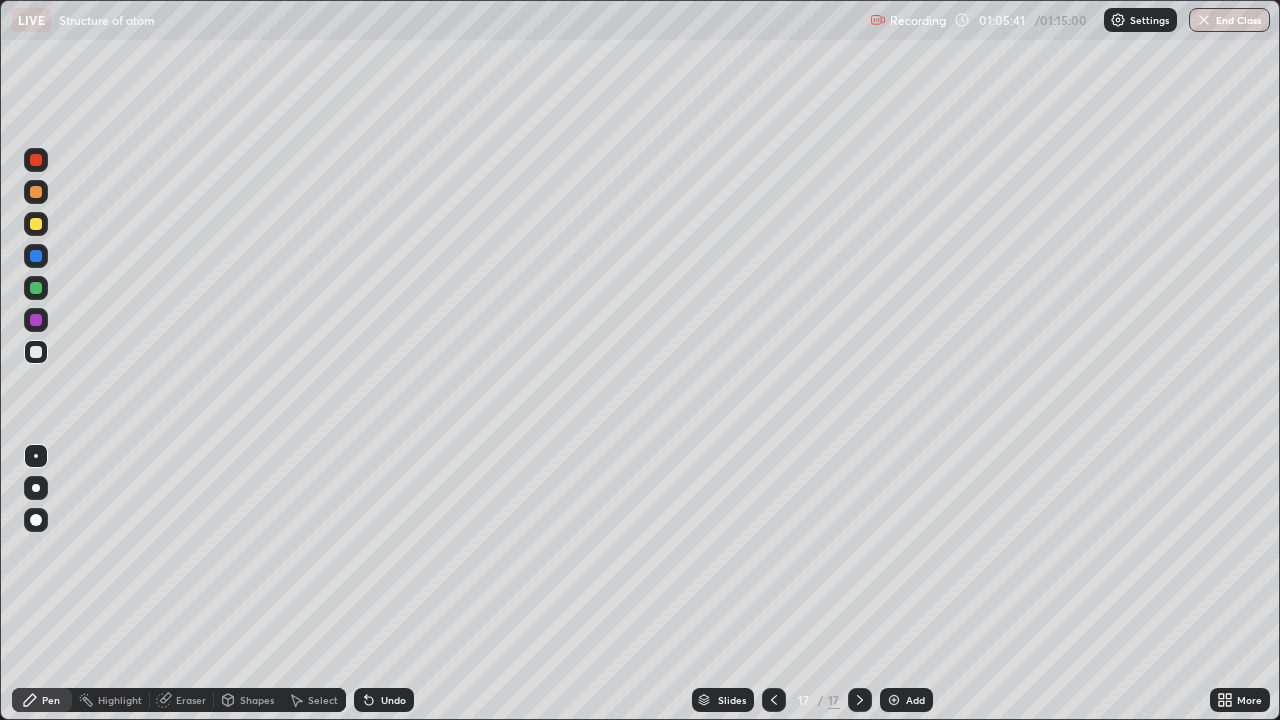 click on "Add" at bounding box center [906, 700] 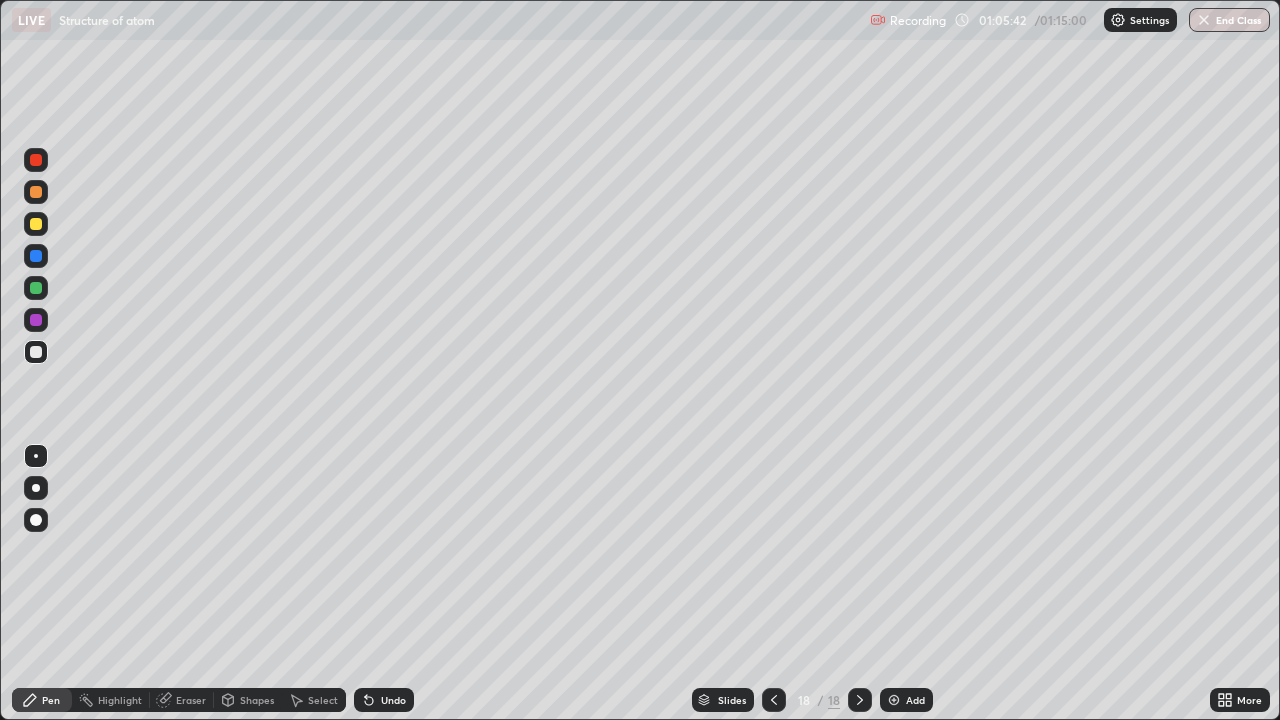 click at bounding box center (36, 224) 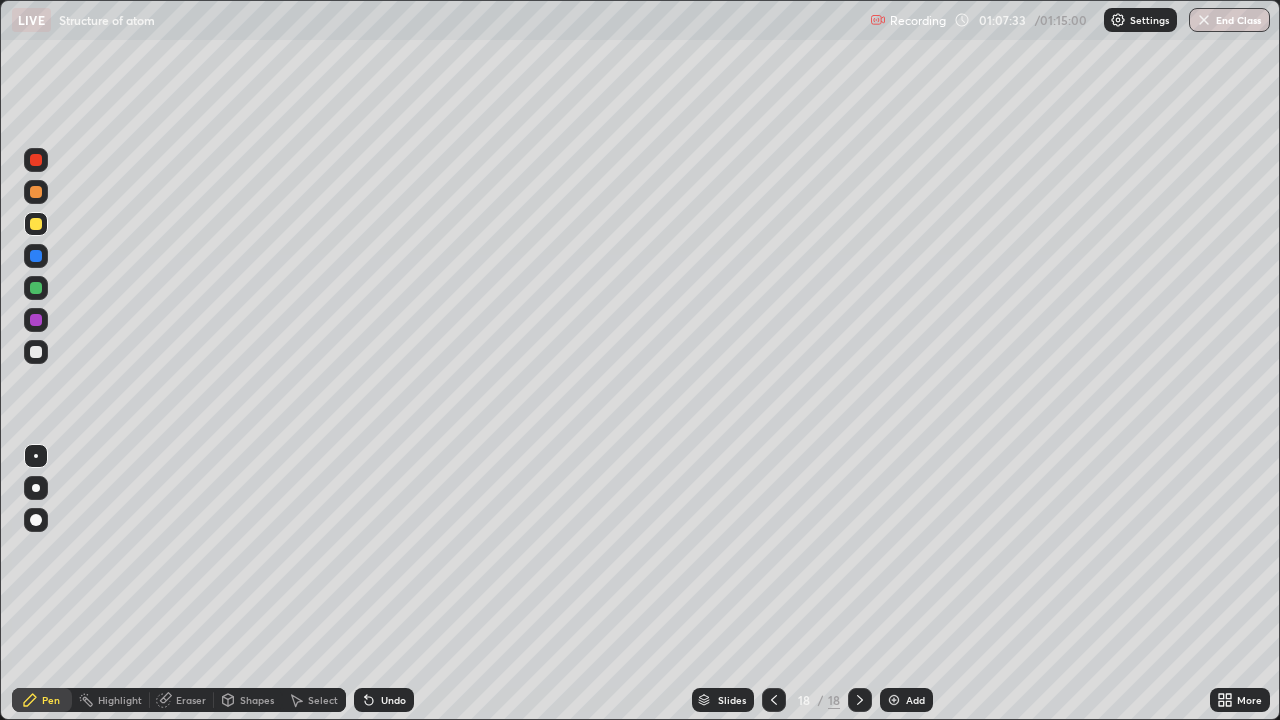 click at bounding box center [894, 700] 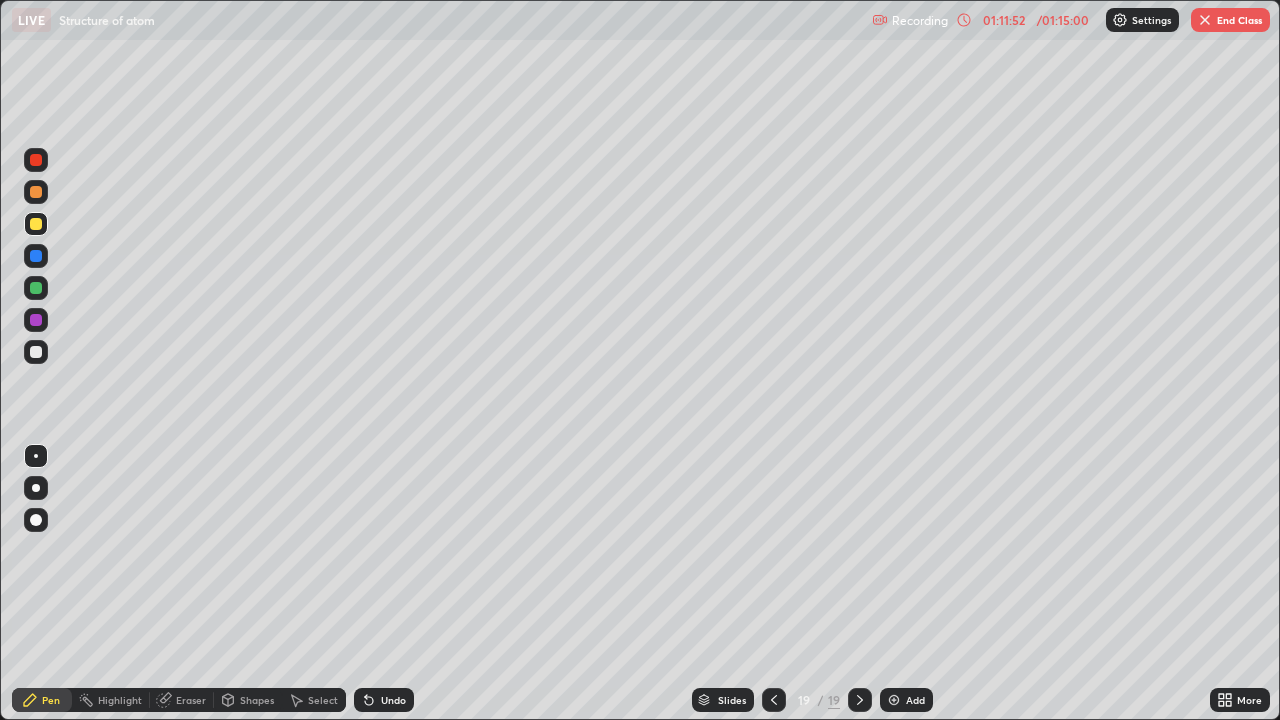 click at bounding box center (1205, 20) 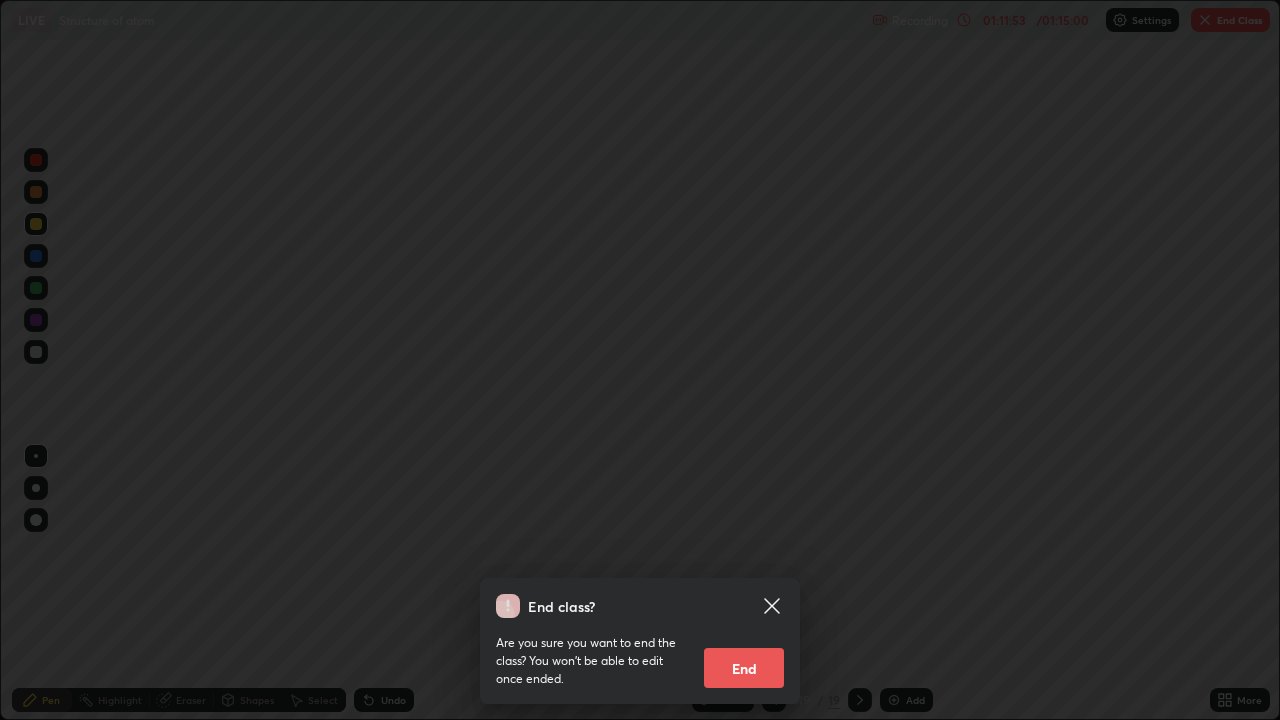 click on "End" at bounding box center [744, 668] 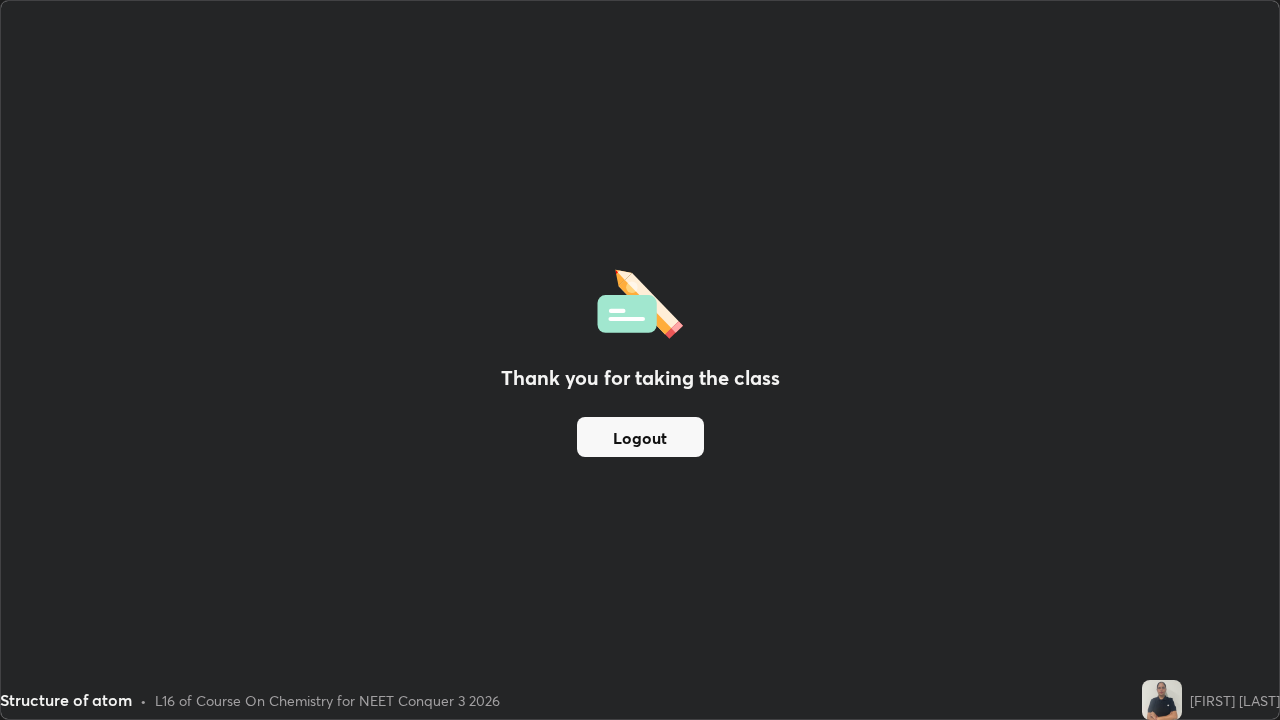 click on "Logout" at bounding box center [640, 437] 